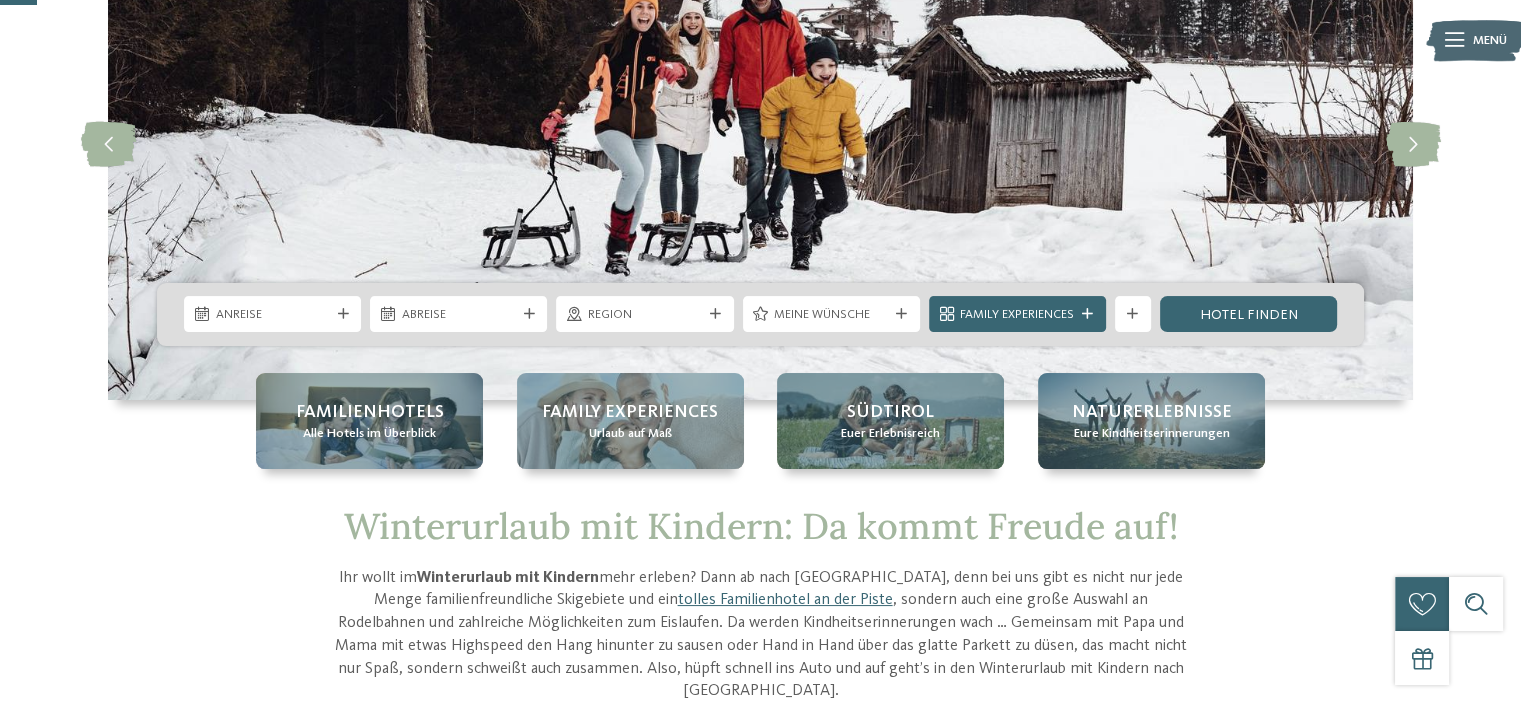 scroll, scrollTop: 0, scrollLeft: 0, axis: both 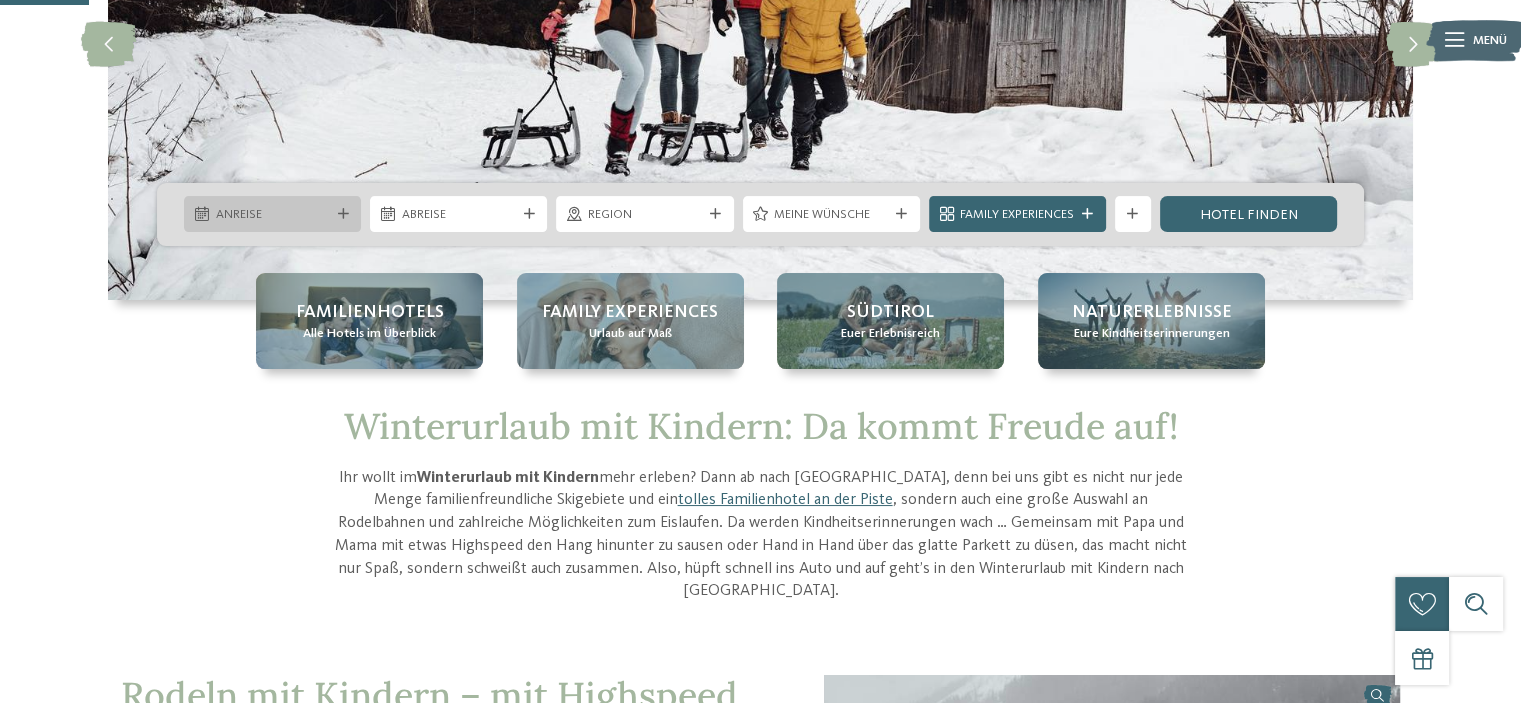 click at bounding box center [343, 214] 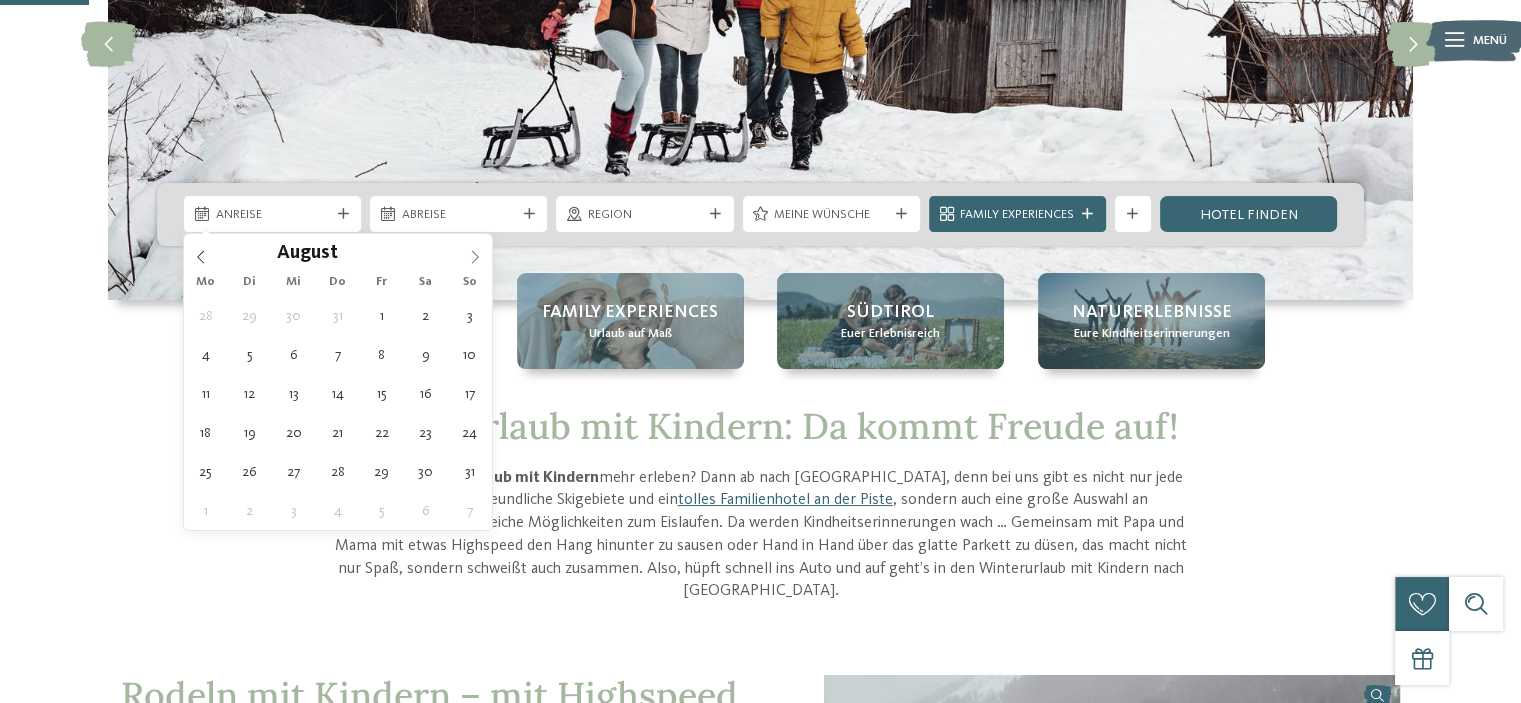 click at bounding box center [475, 251] 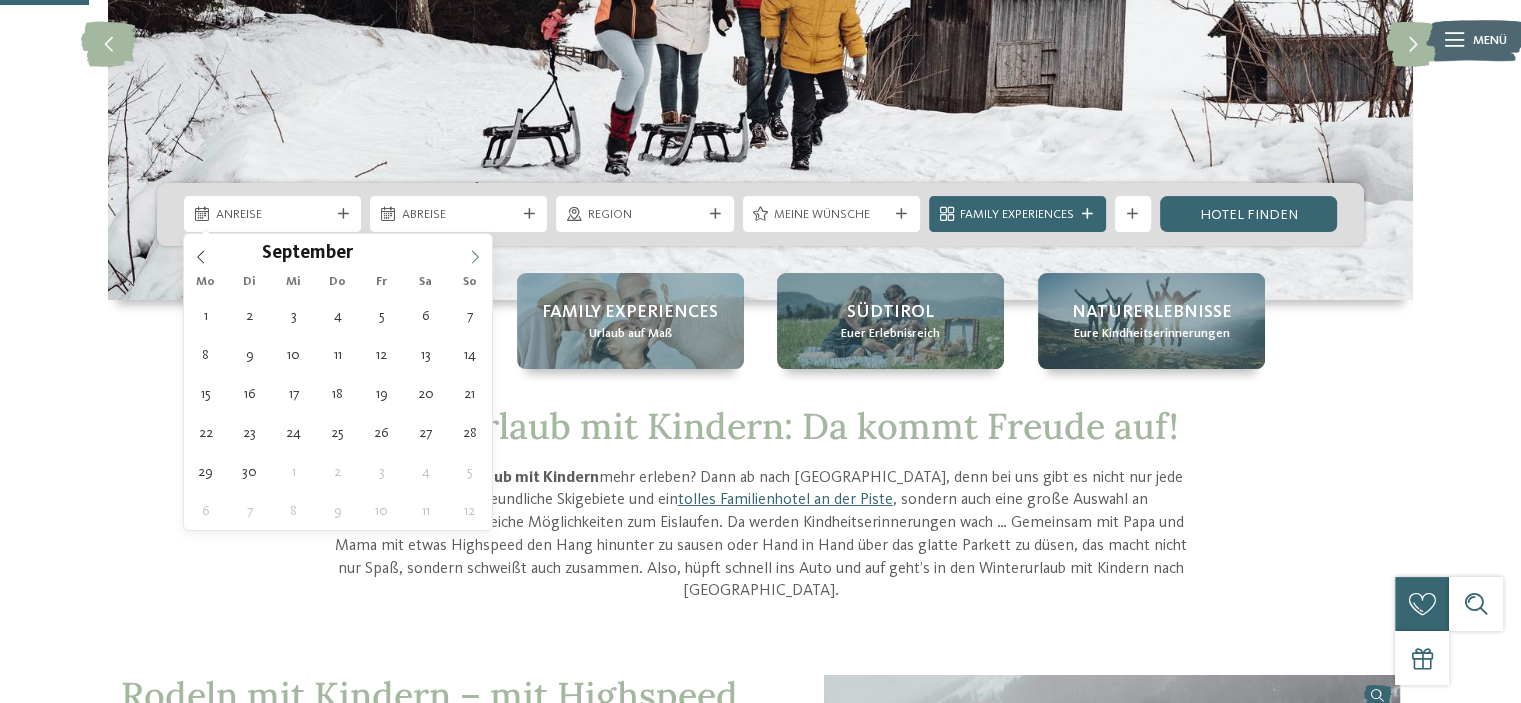 click 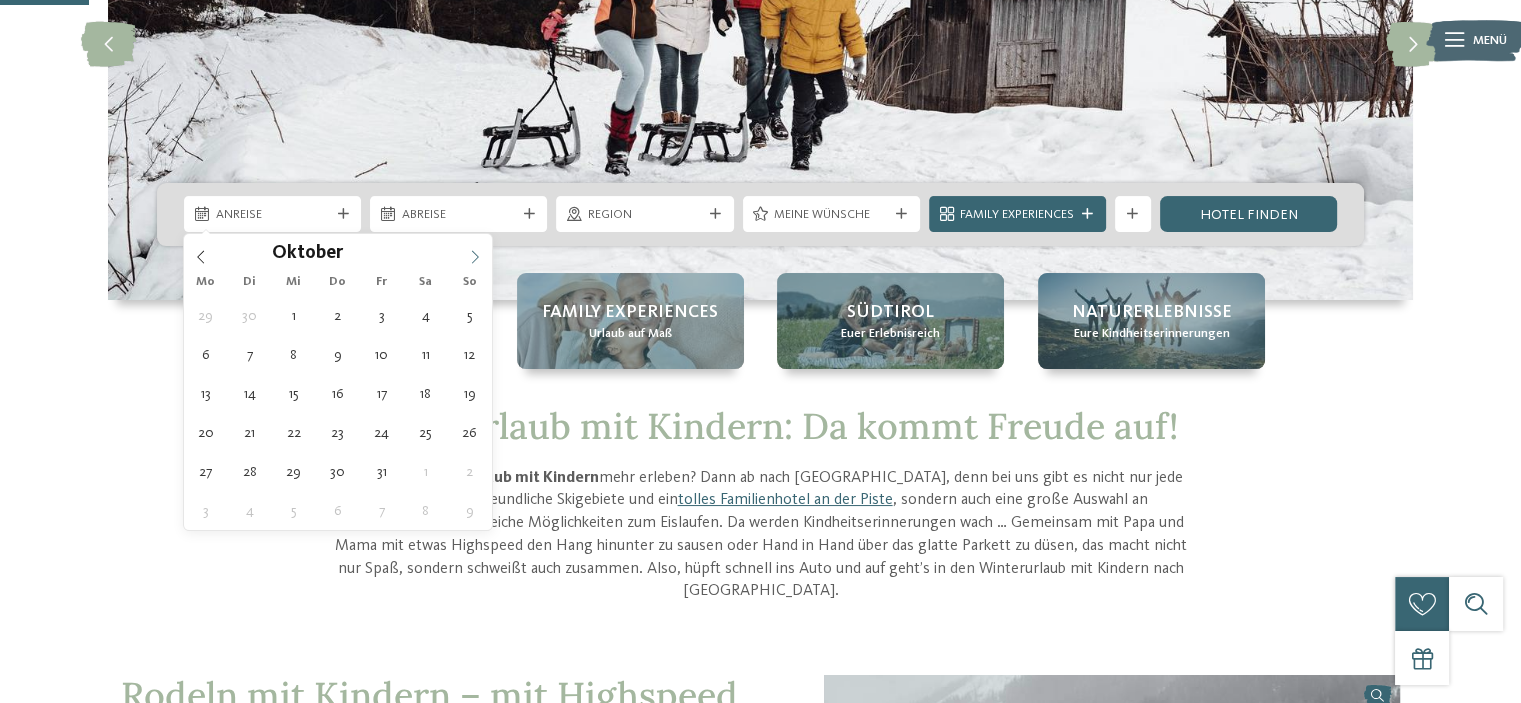 click 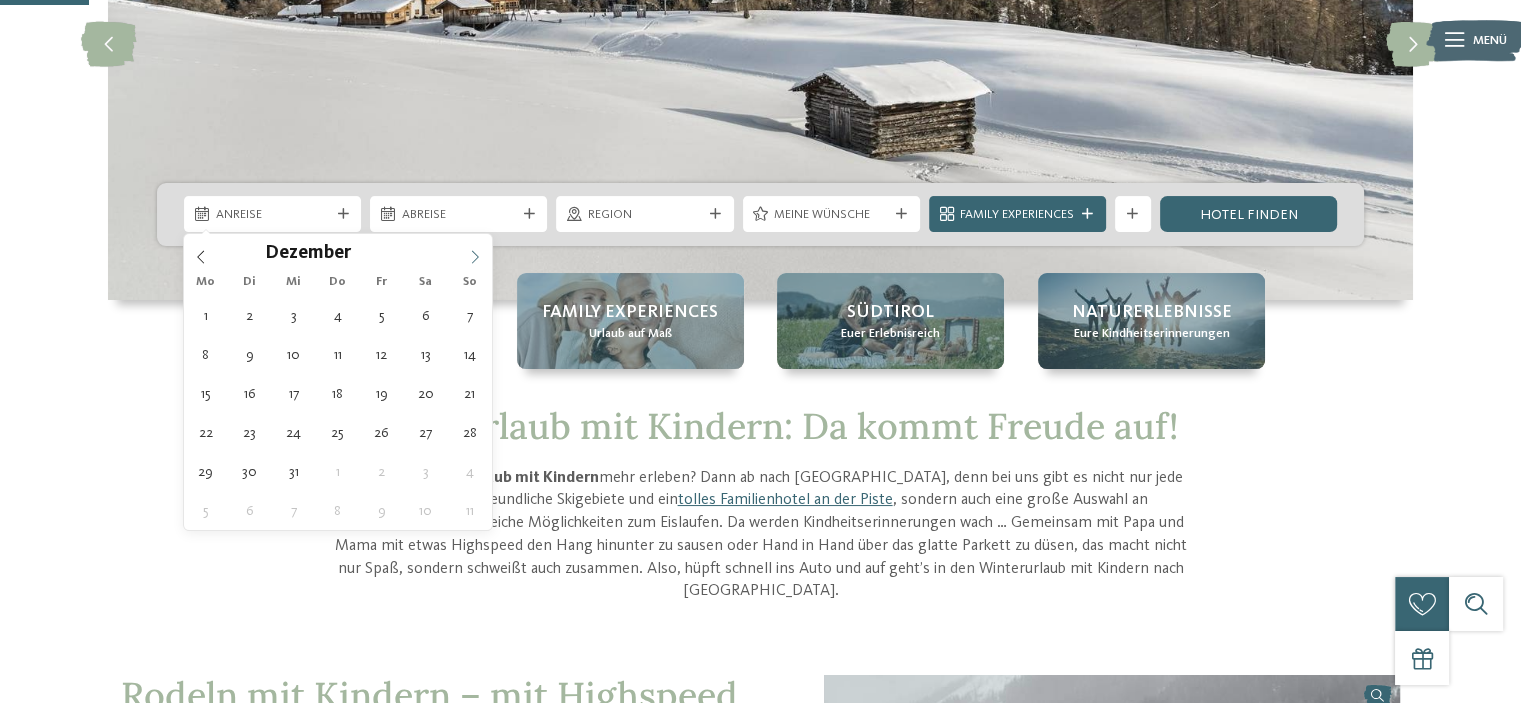 click 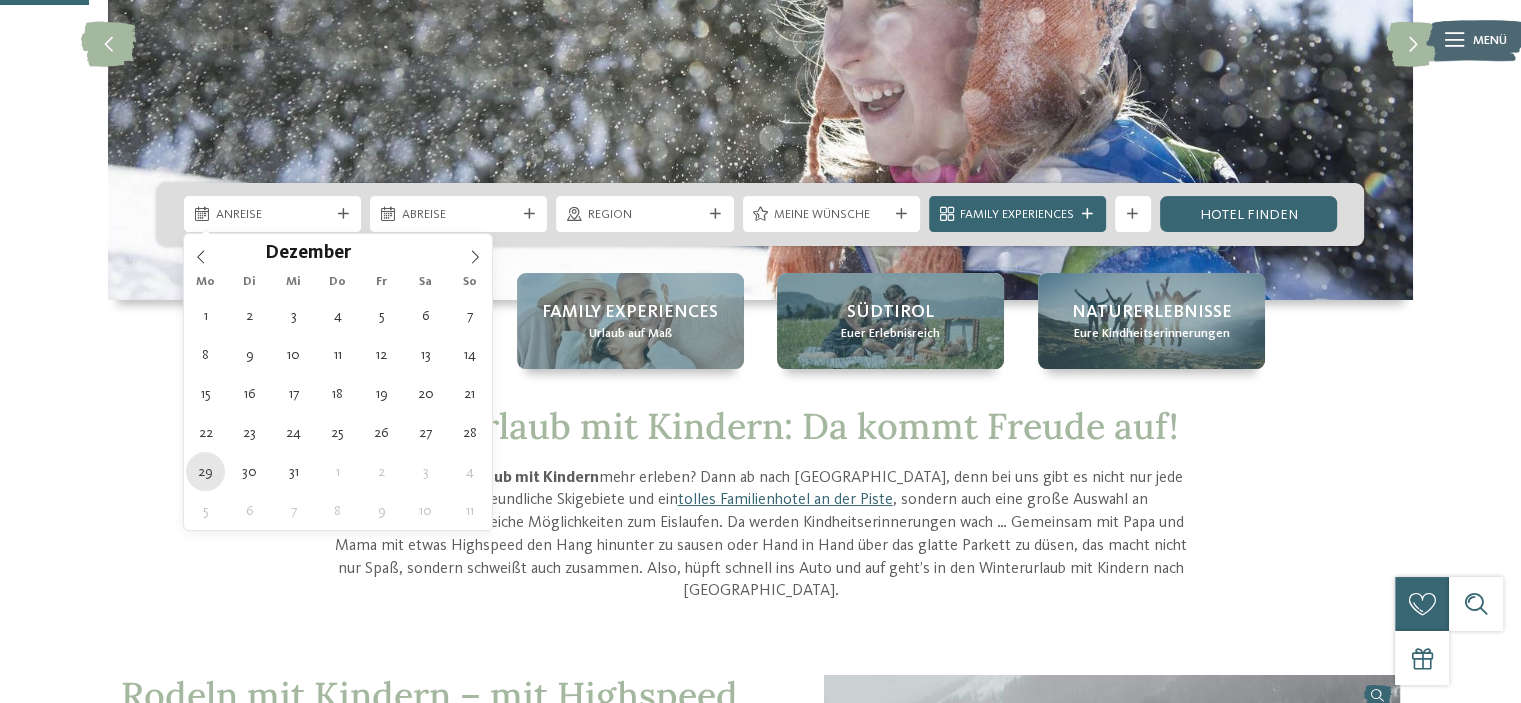 type on "[DATE]" 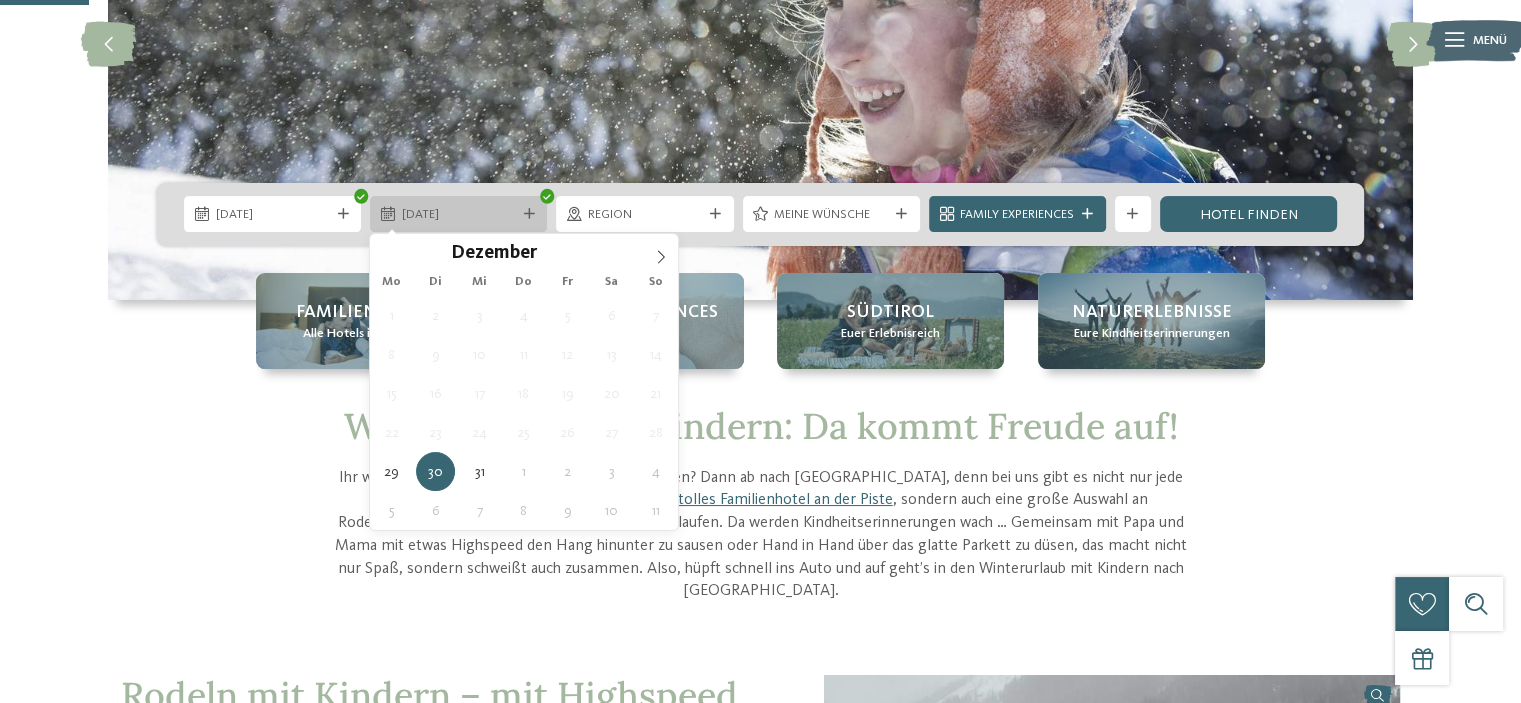 click on "30.12.2025" at bounding box center [459, 215] 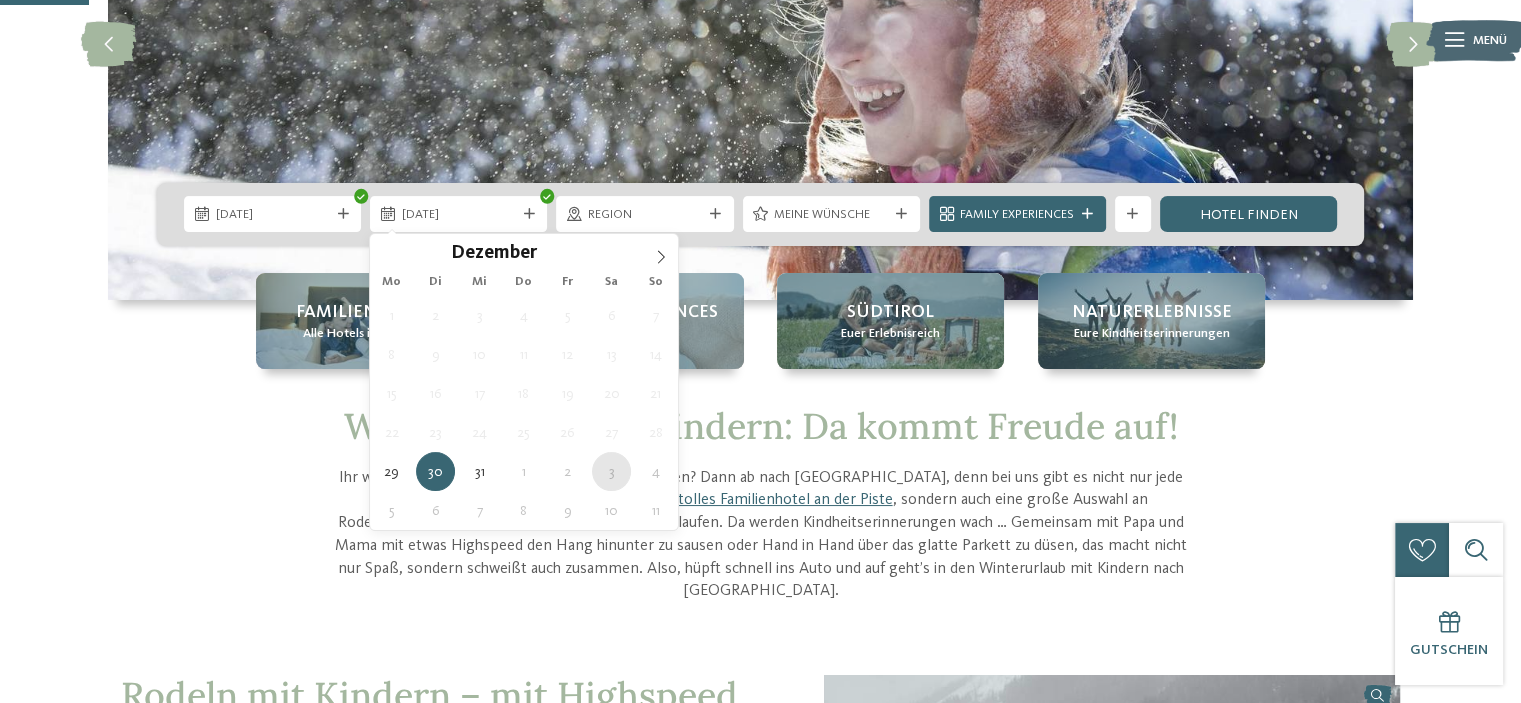 type on "03.01.2026" 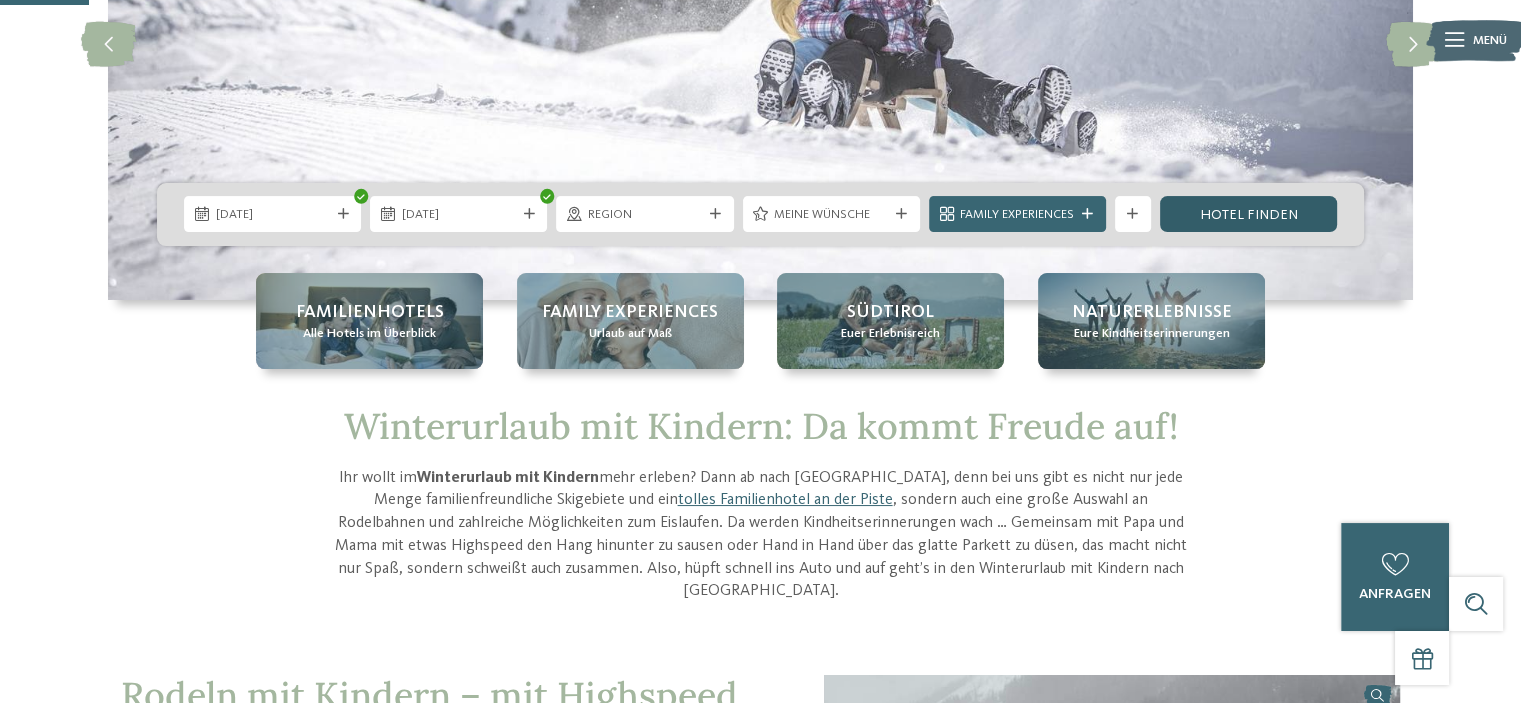 click on "Hotel finden" at bounding box center [1248, 214] 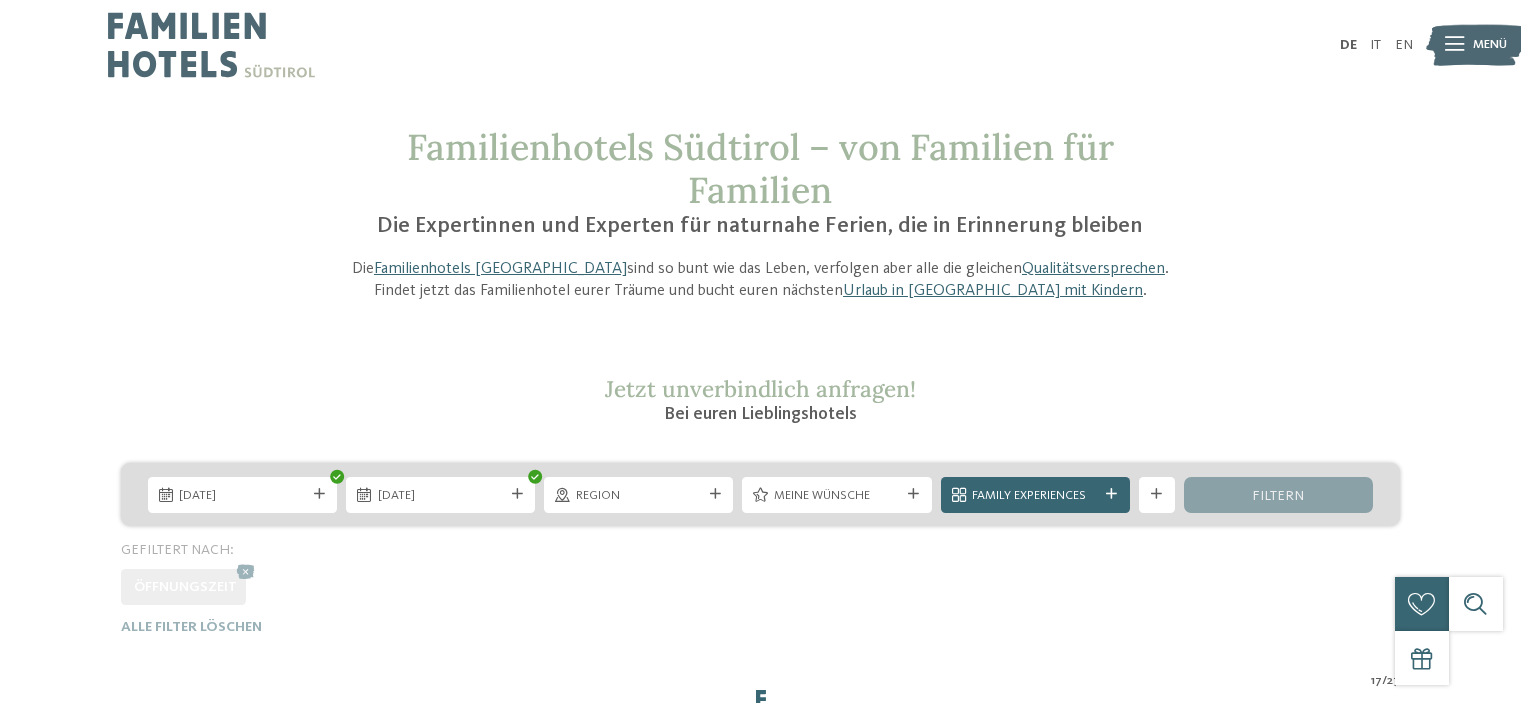 scroll, scrollTop: 0, scrollLeft: 0, axis: both 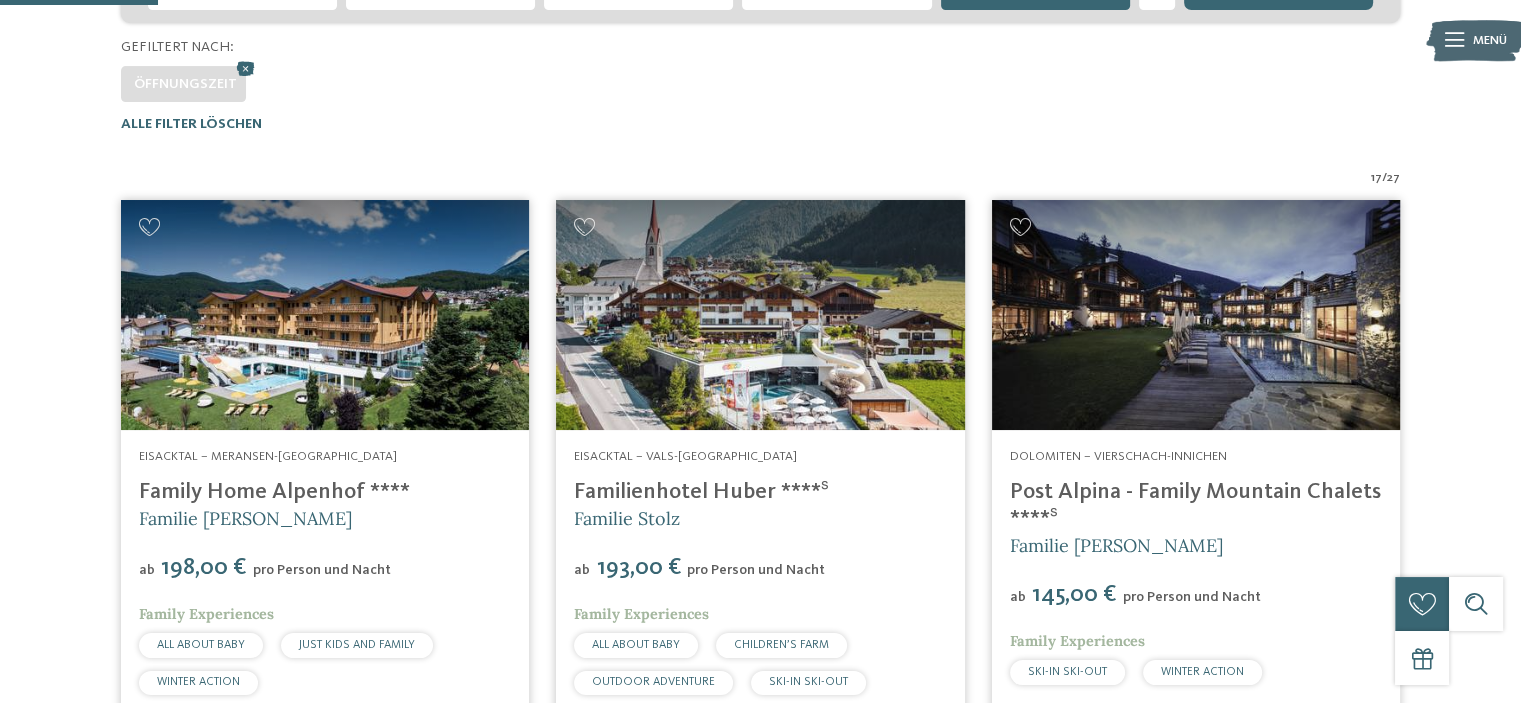 click at bounding box center (1196, 315) 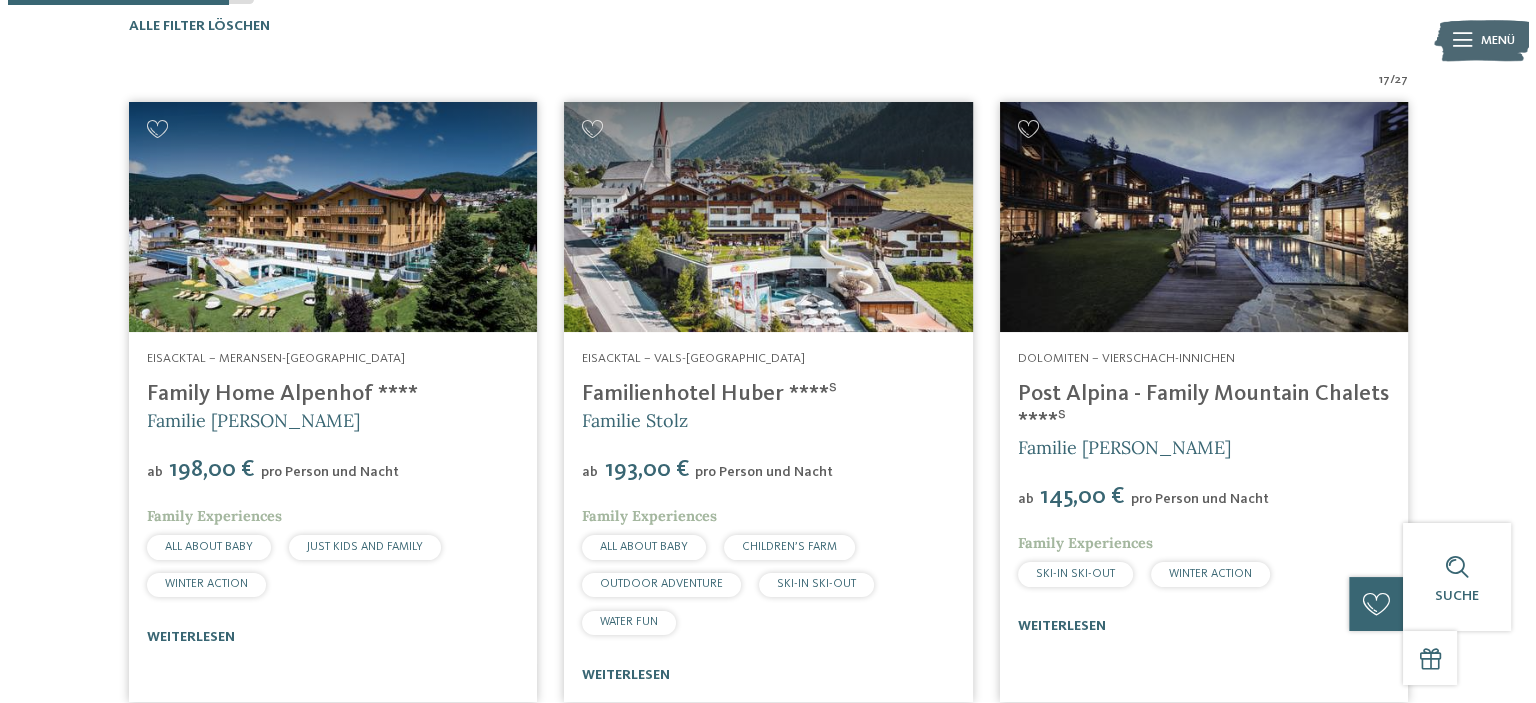 scroll, scrollTop: 703, scrollLeft: 0, axis: vertical 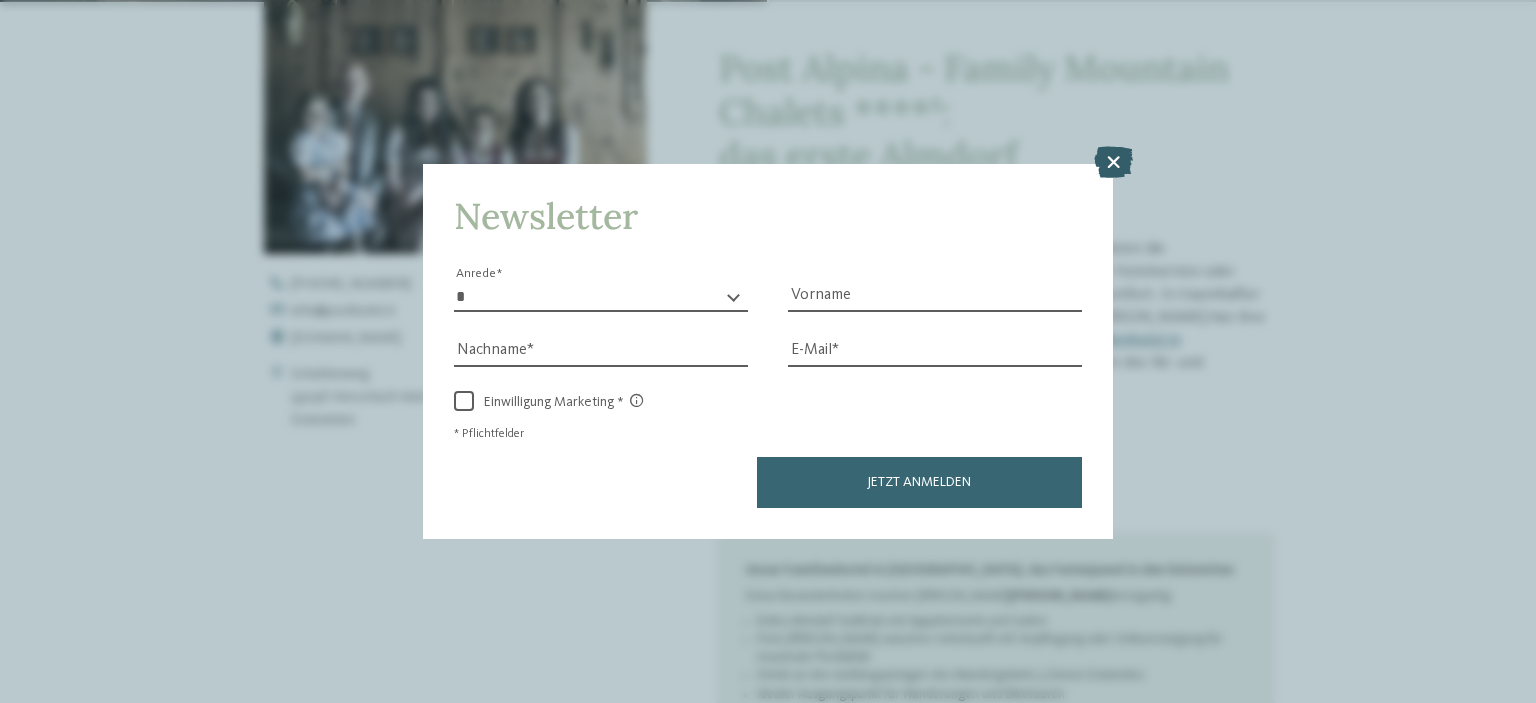 click at bounding box center (1113, 162) 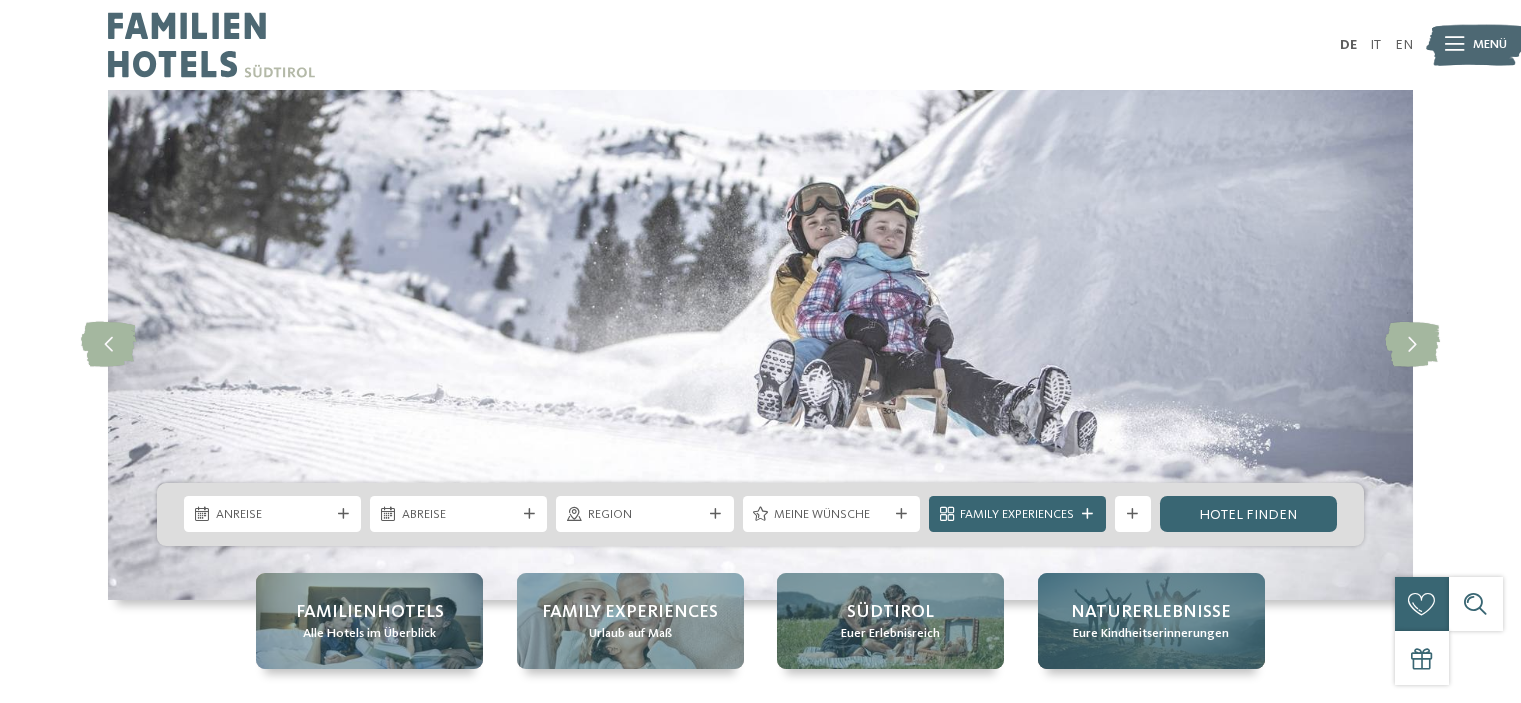 scroll, scrollTop: 0, scrollLeft: 0, axis: both 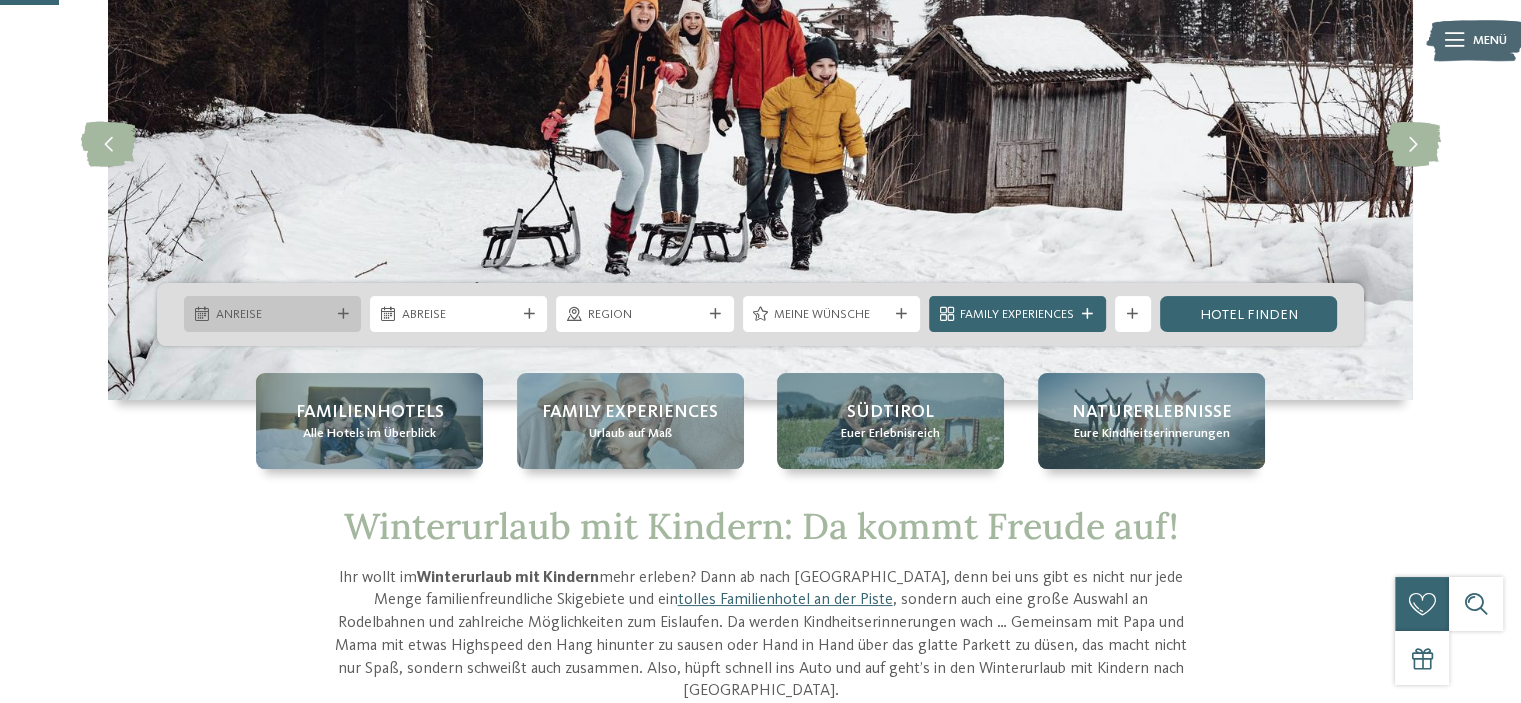 click on "Anreise" at bounding box center [273, 315] 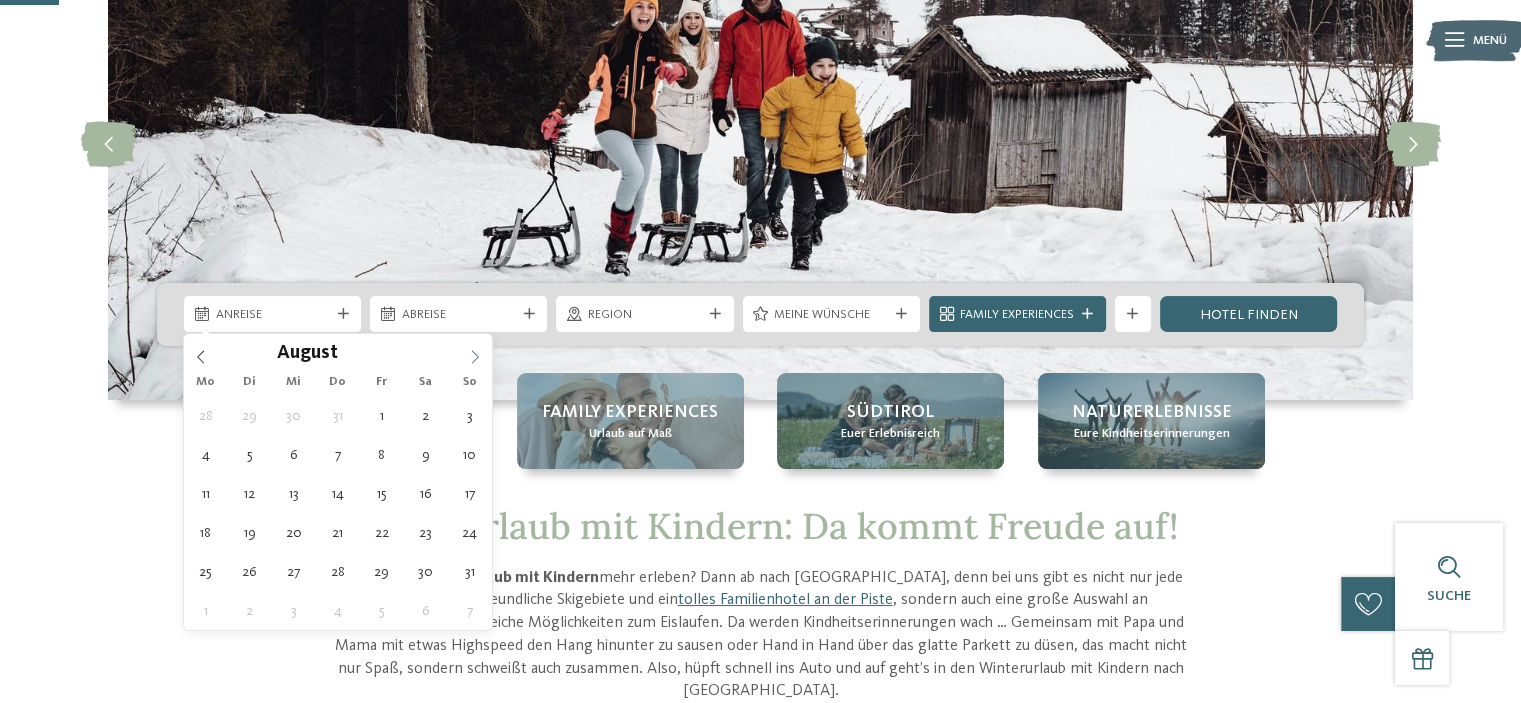 click at bounding box center (475, 351) 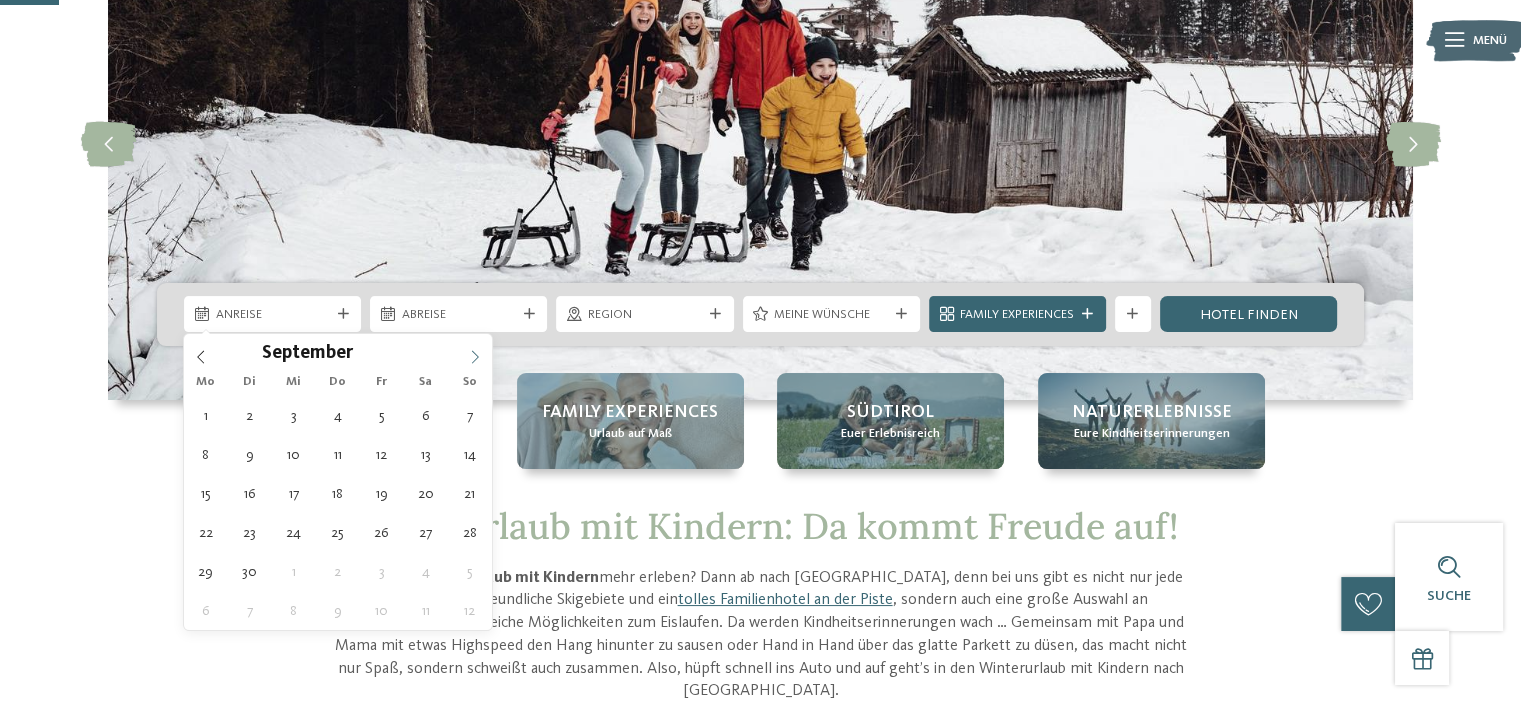 click 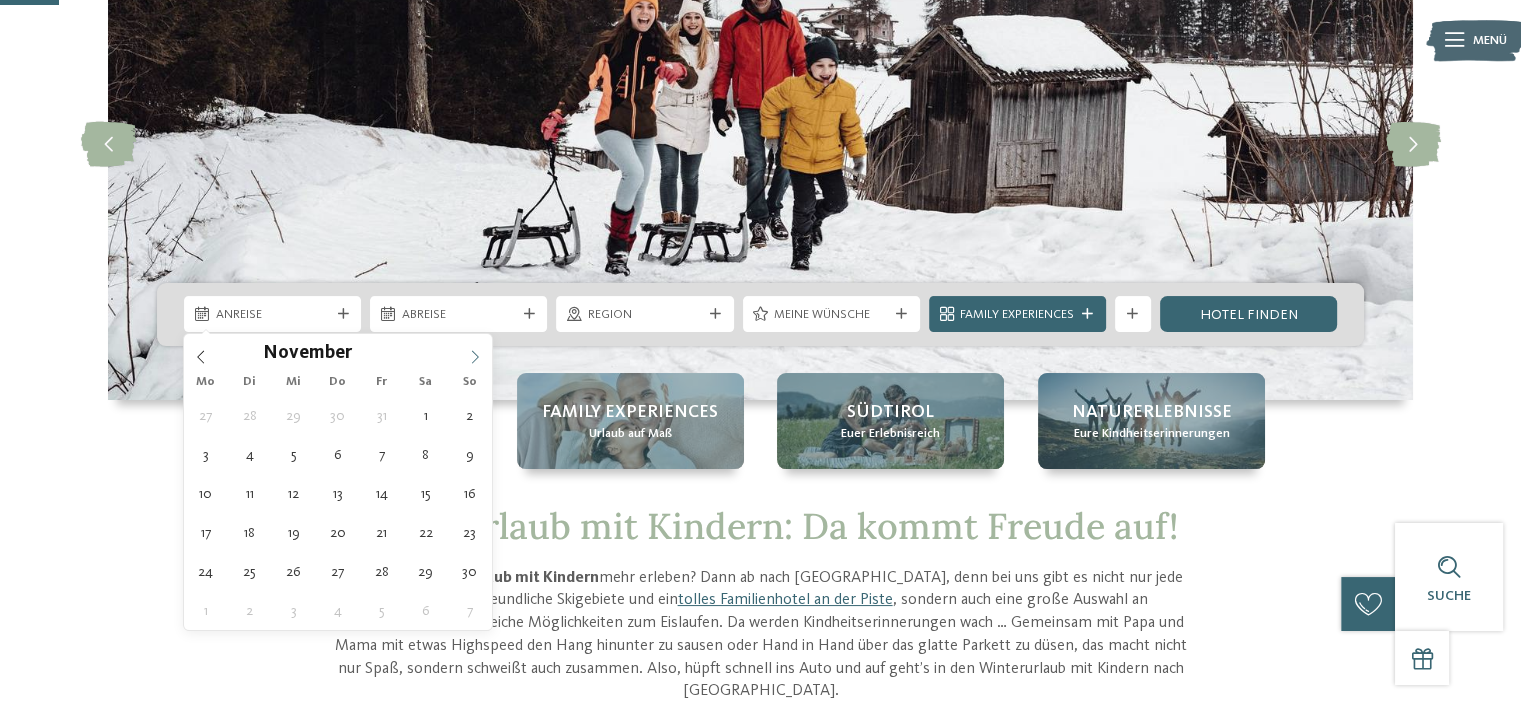 click 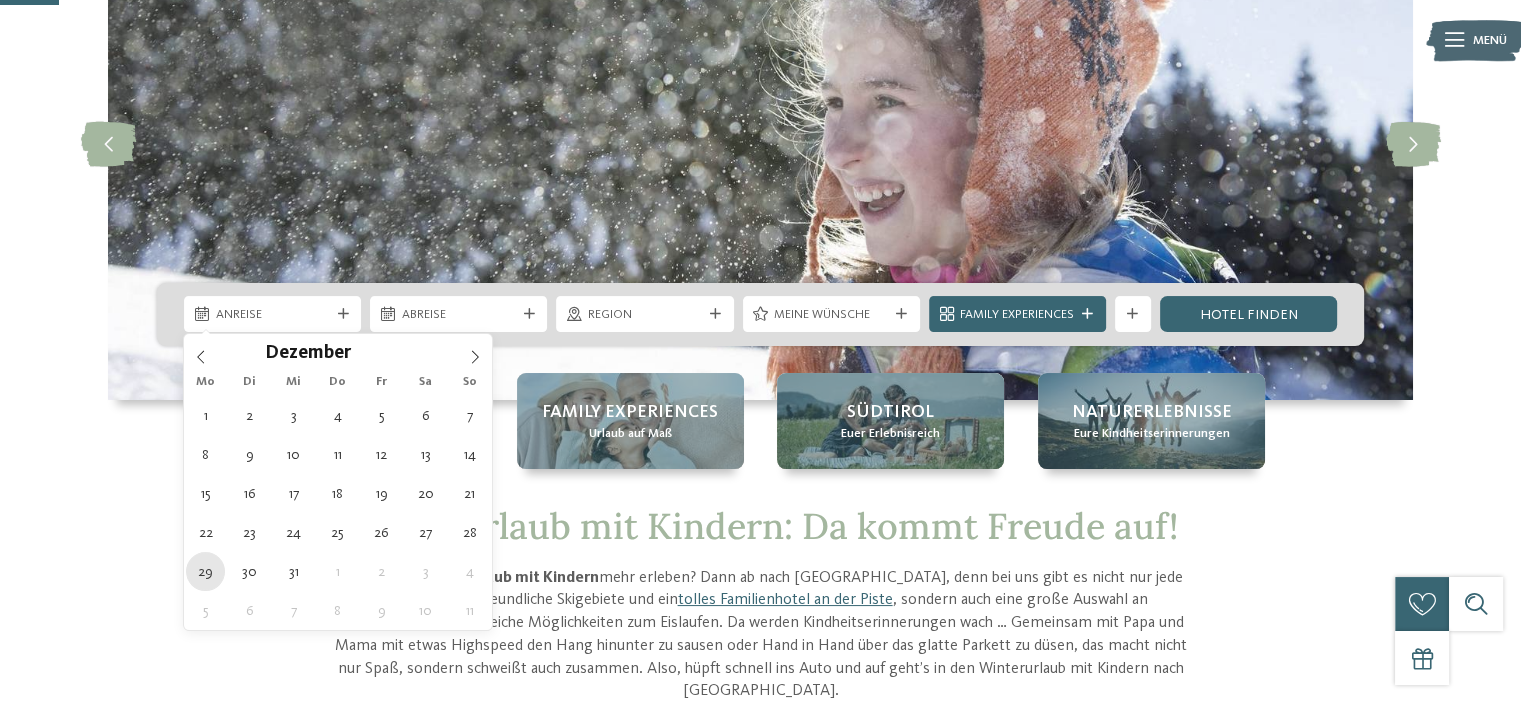 type on "[DATE]" 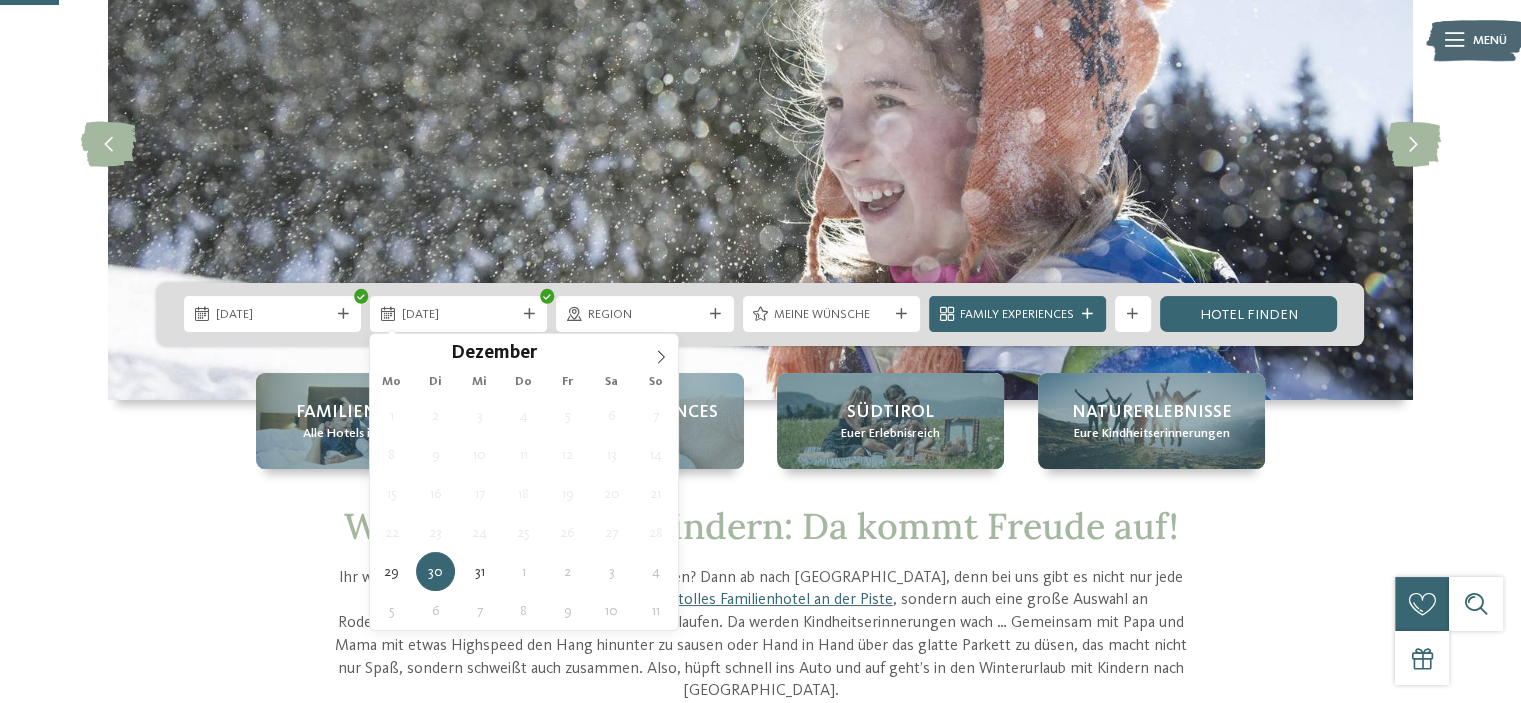 drag, startPoint x: 189, startPoint y: 571, endPoint x: 271, endPoint y: 548, distance: 85.16454 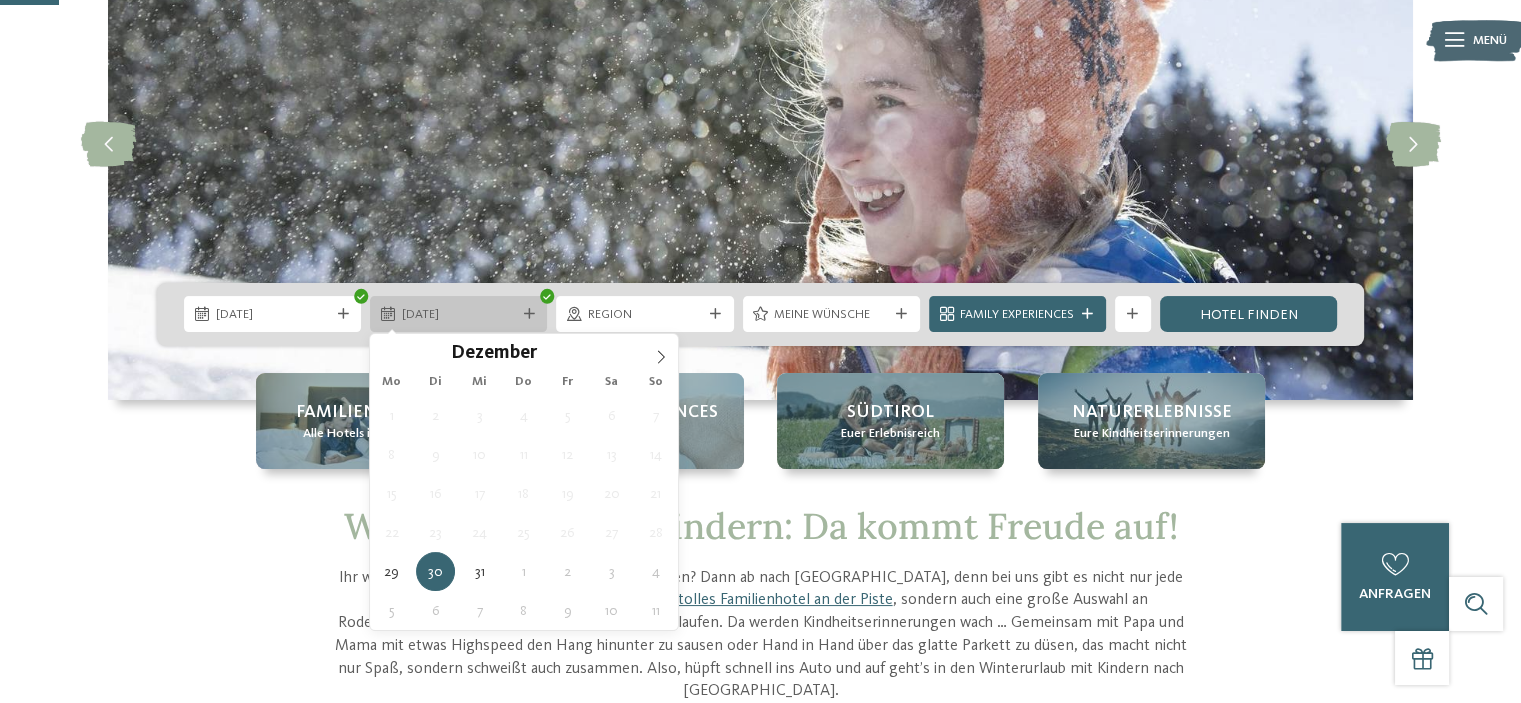 click on "30.12.2025" at bounding box center (458, 314) 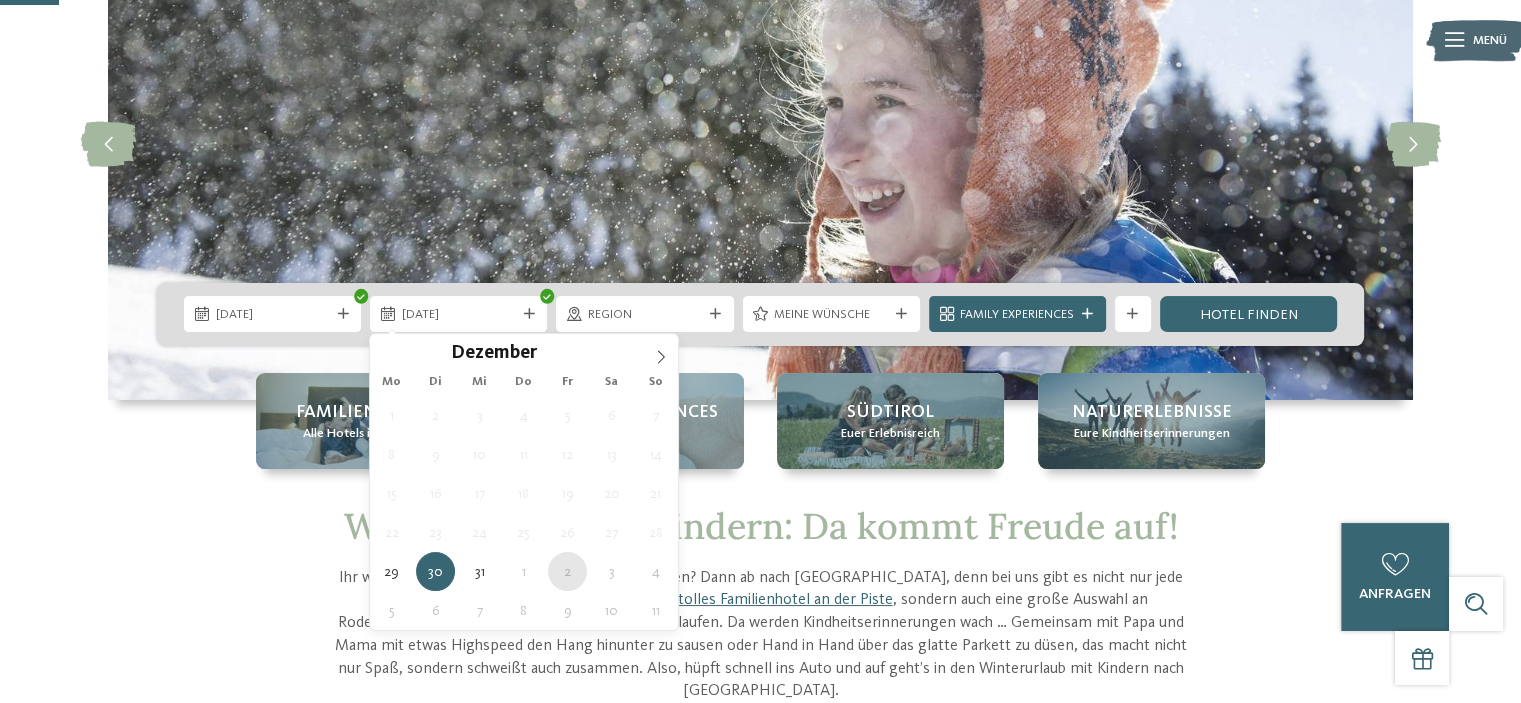 type on "[DATE]" 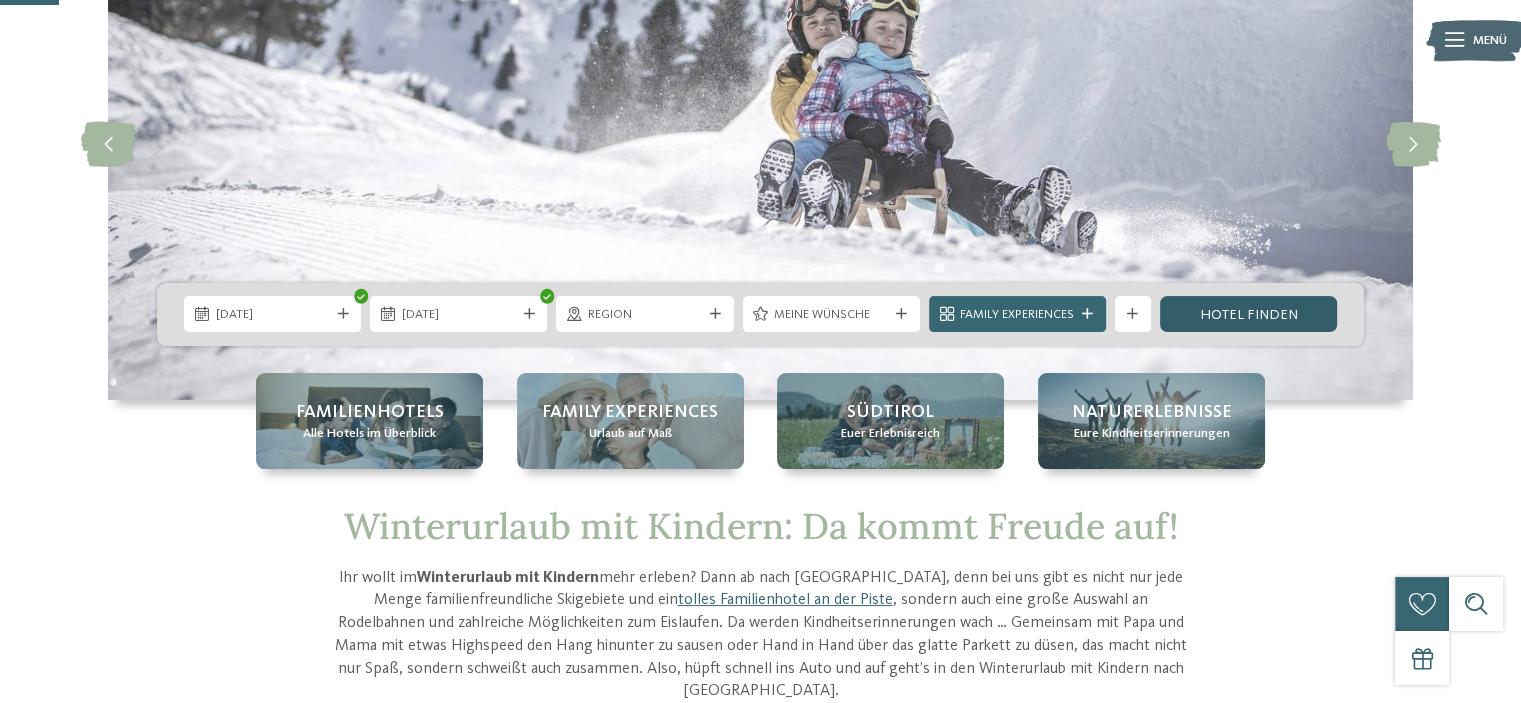 click on "Hotel finden" at bounding box center [1248, 314] 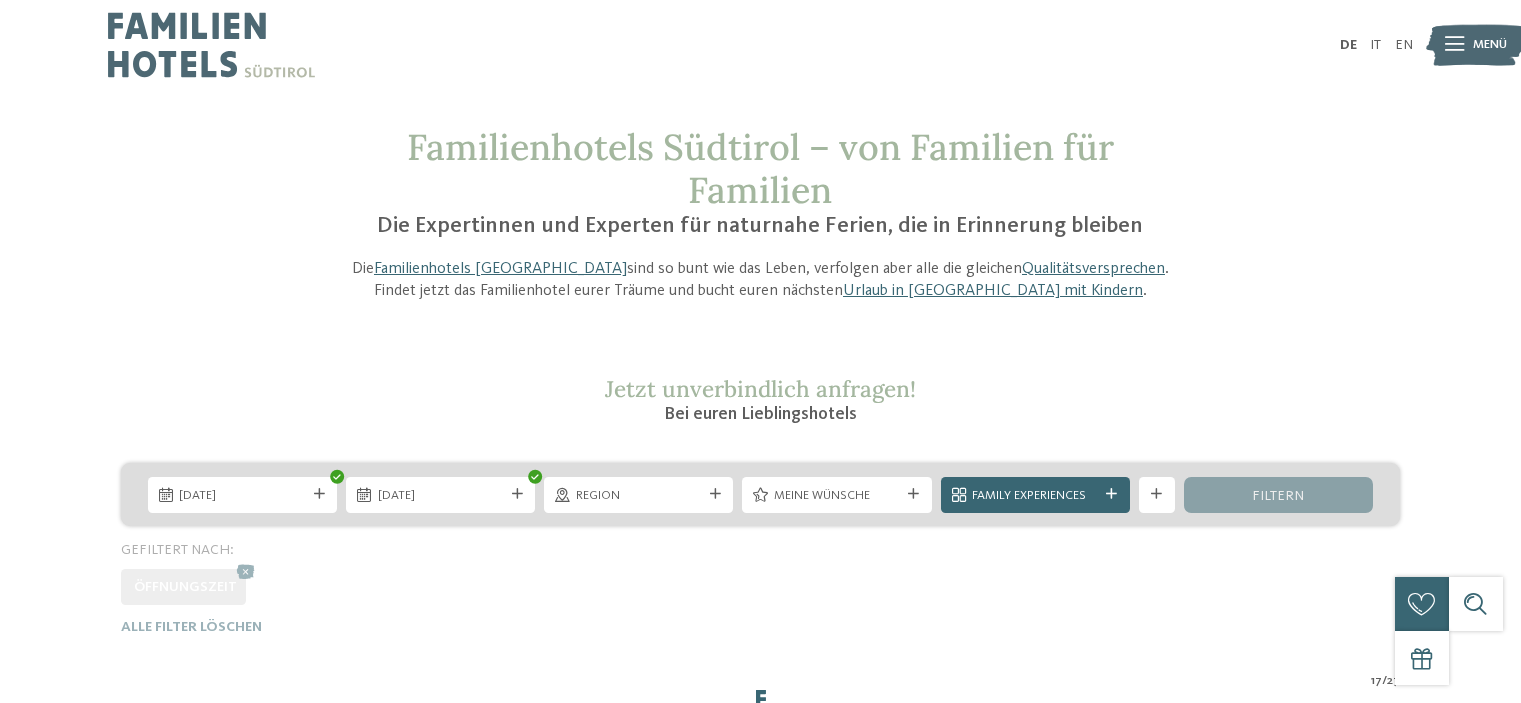 scroll, scrollTop: 0, scrollLeft: 0, axis: both 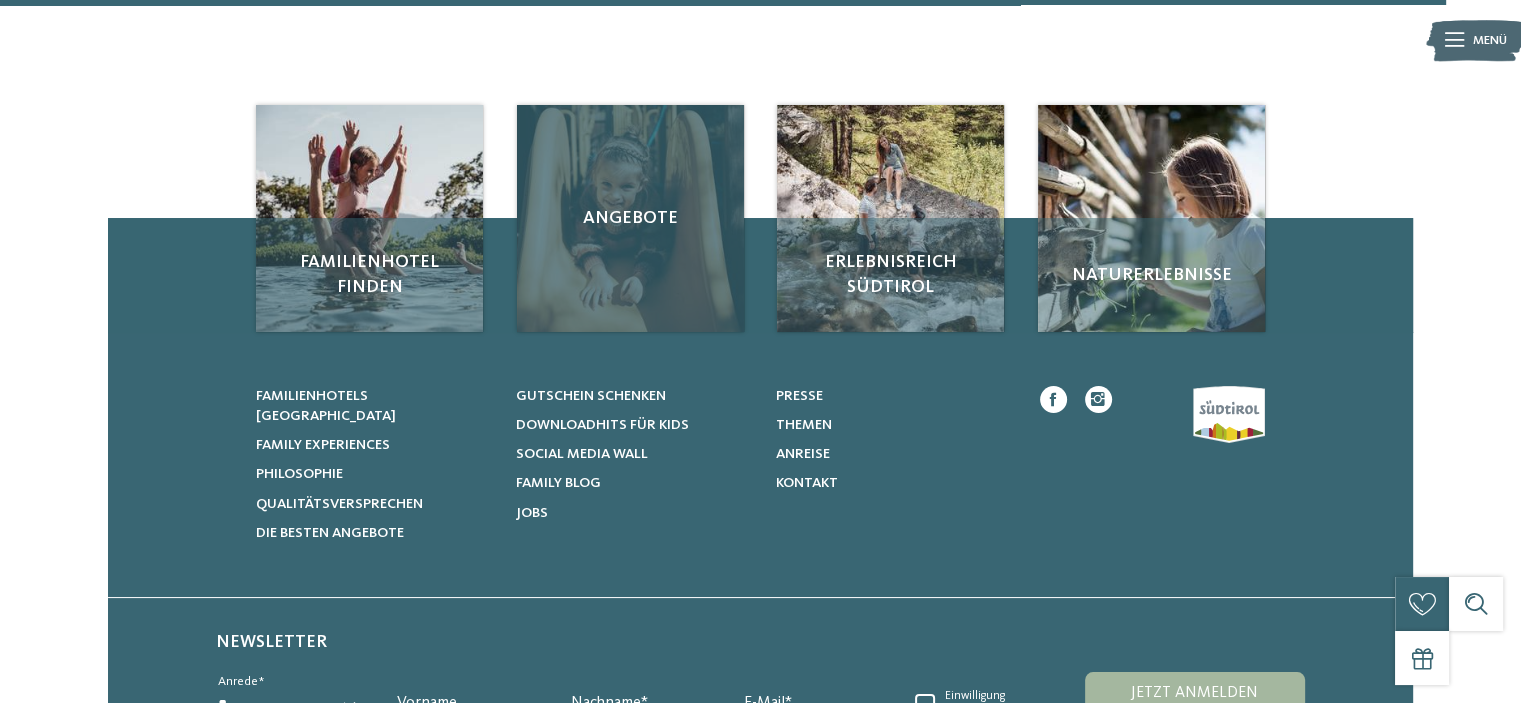click on "Angebote" at bounding box center (630, 218) 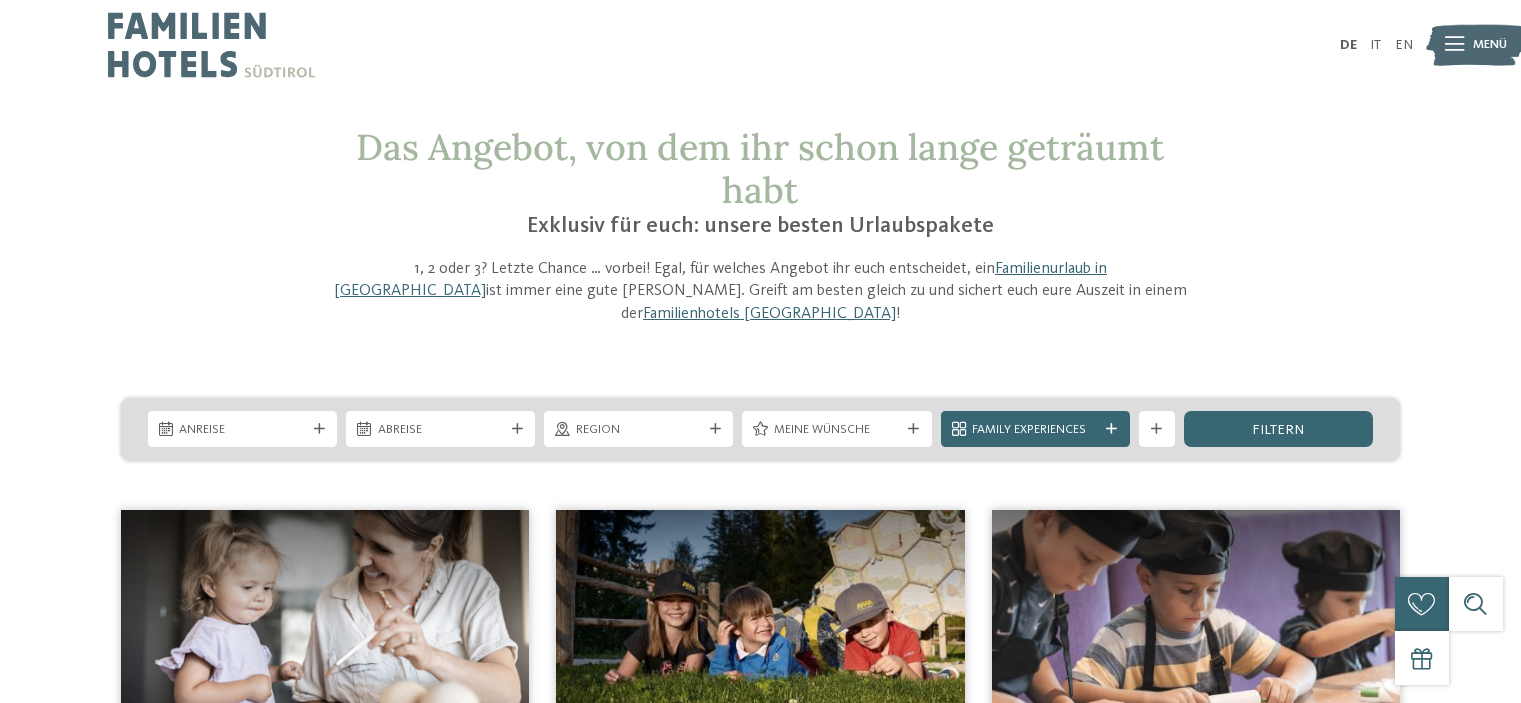 scroll, scrollTop: 0, scrollLeft: 0, axis: both 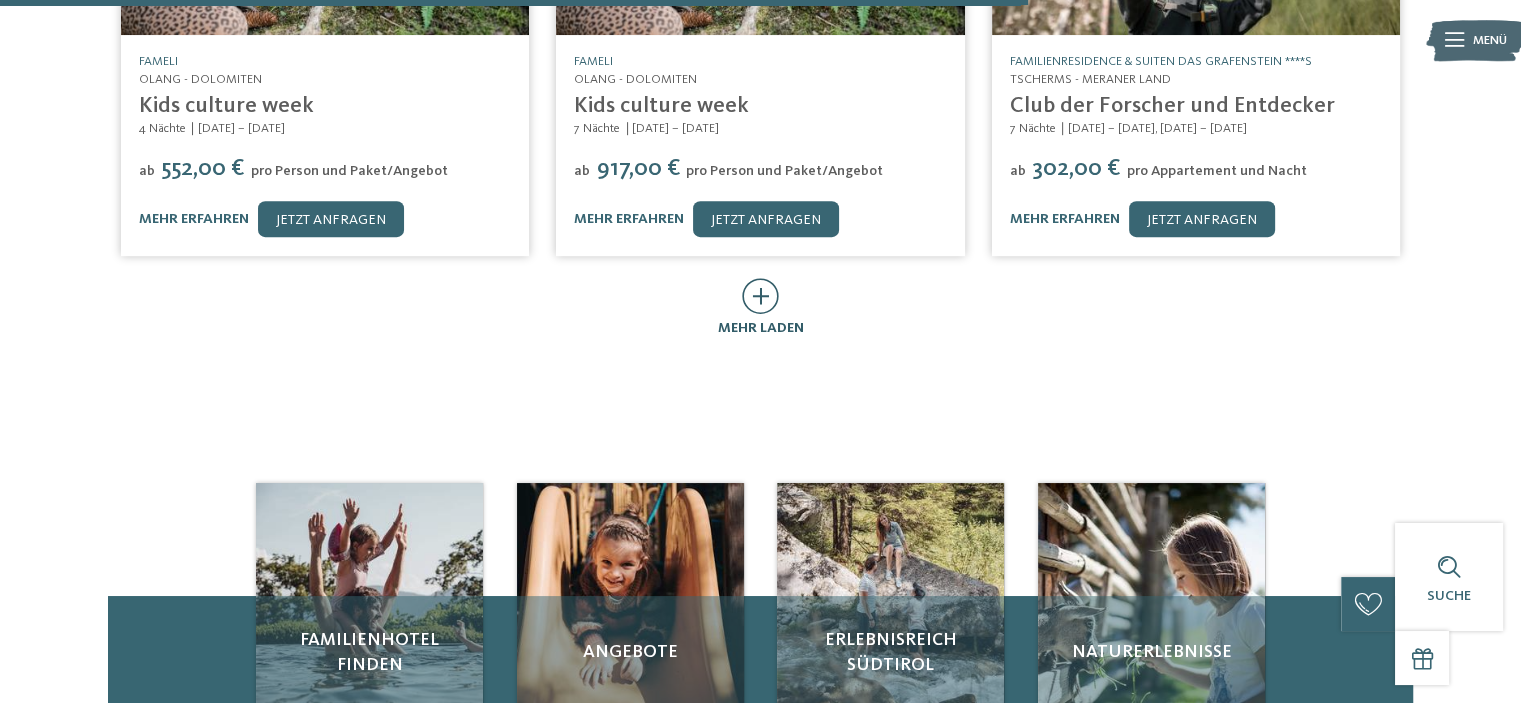 click at bounding box center (760, 296) 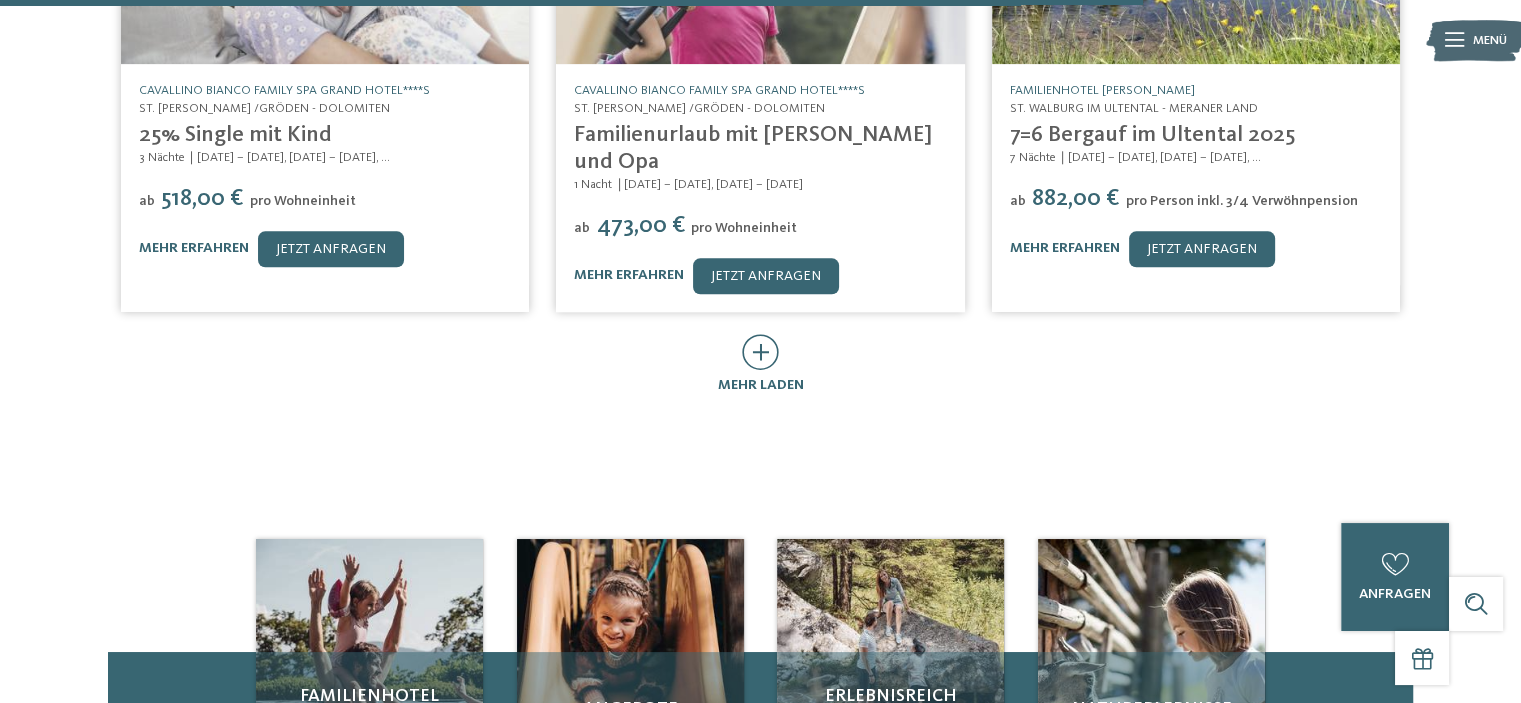 scroll, scrollTop: 2200, scrollLeft: 0, axis: vertical 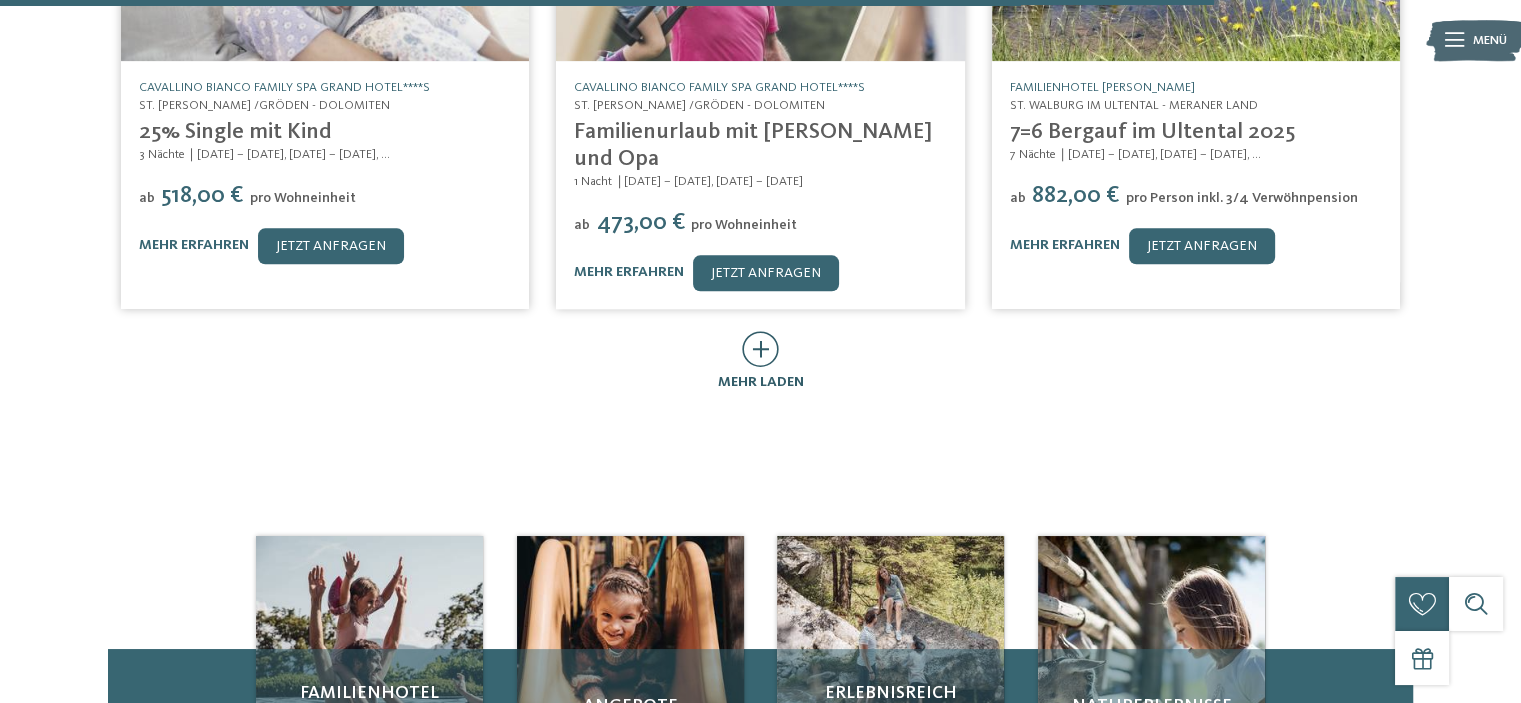 click at bounding box center (760, 349) 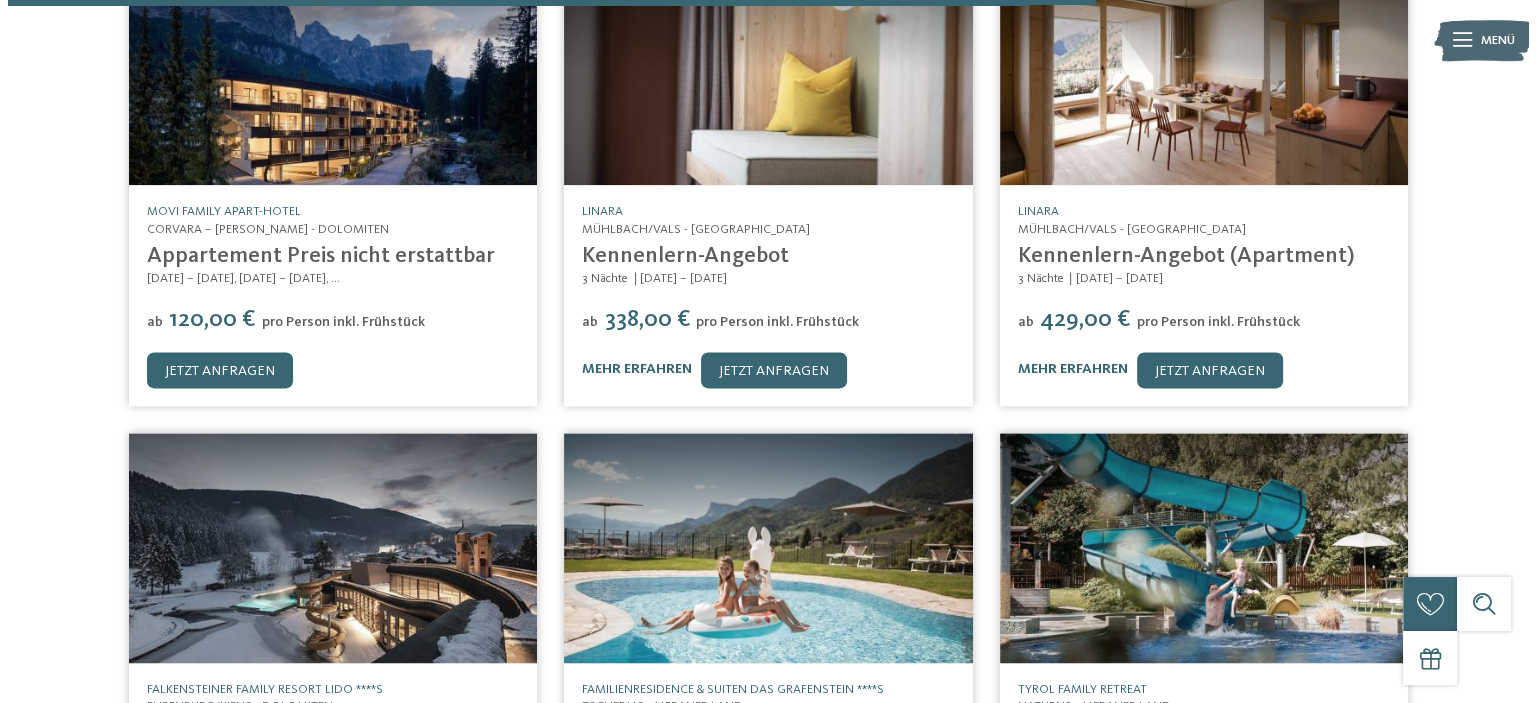 scroll, scrollTop: 2700, scrollLeft: 0, axis: vertical 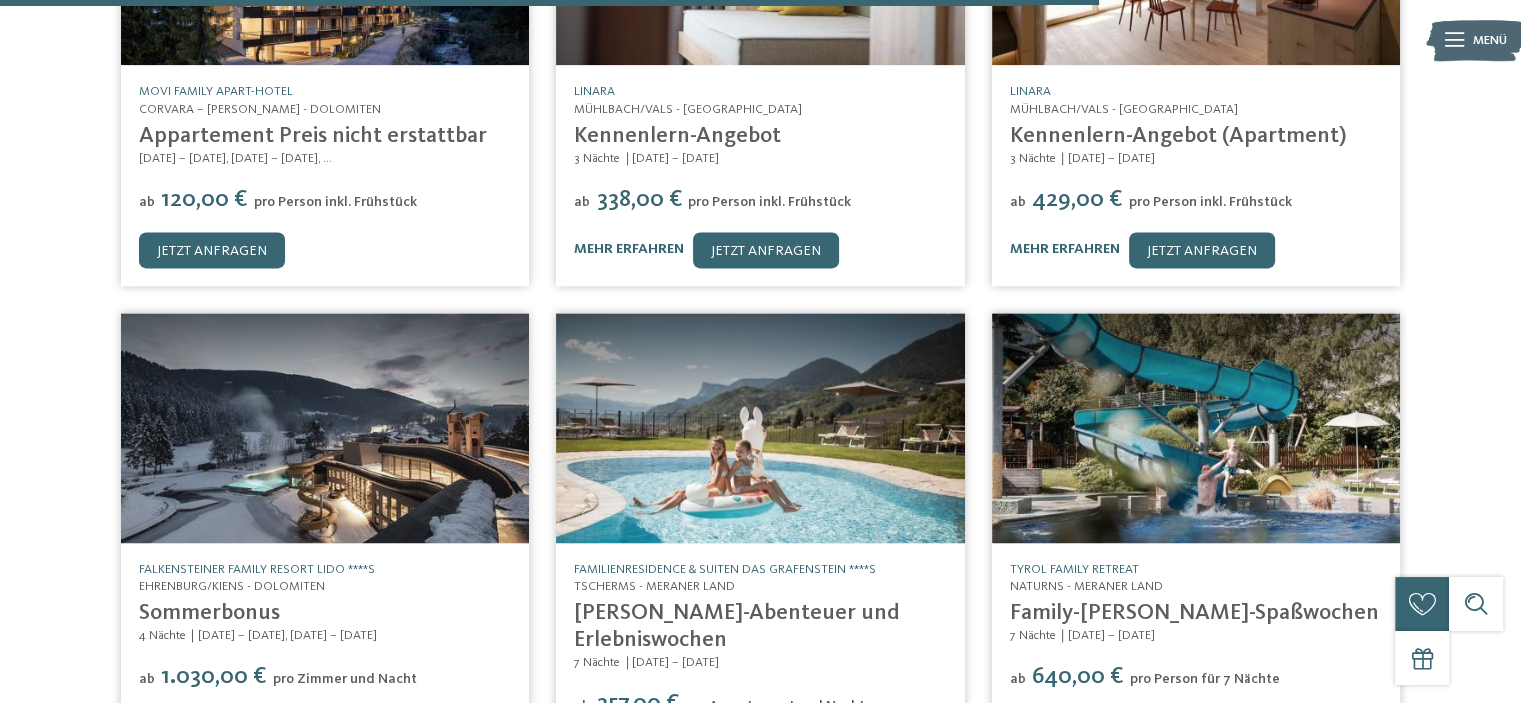 click on "[PERSON_NAME]-Abenteuer und Erlebniswochen" at bounding box center (737, 626) 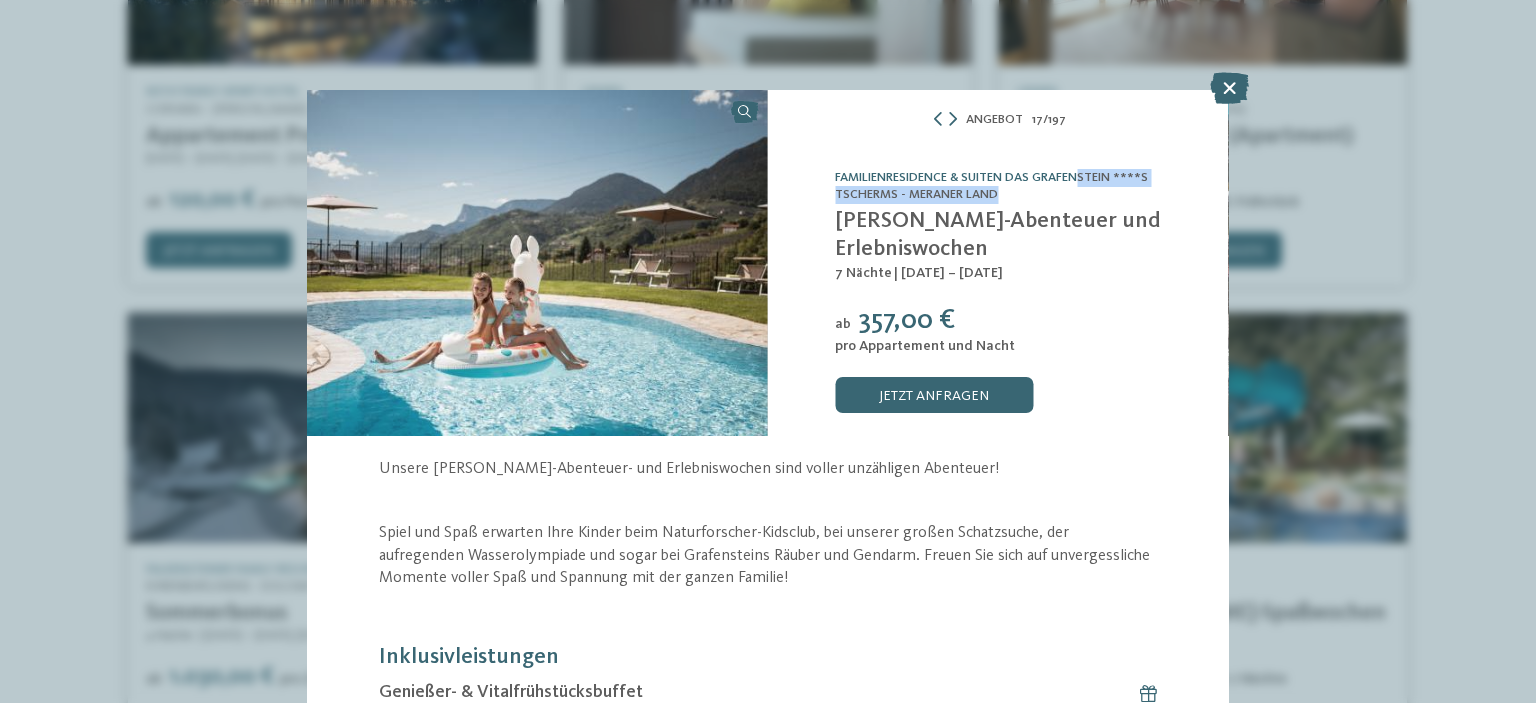 drag, startPoint x: 828, startPoint y: 171, endPoint x: 1003, endPoint y: 195, distance: 176.63805 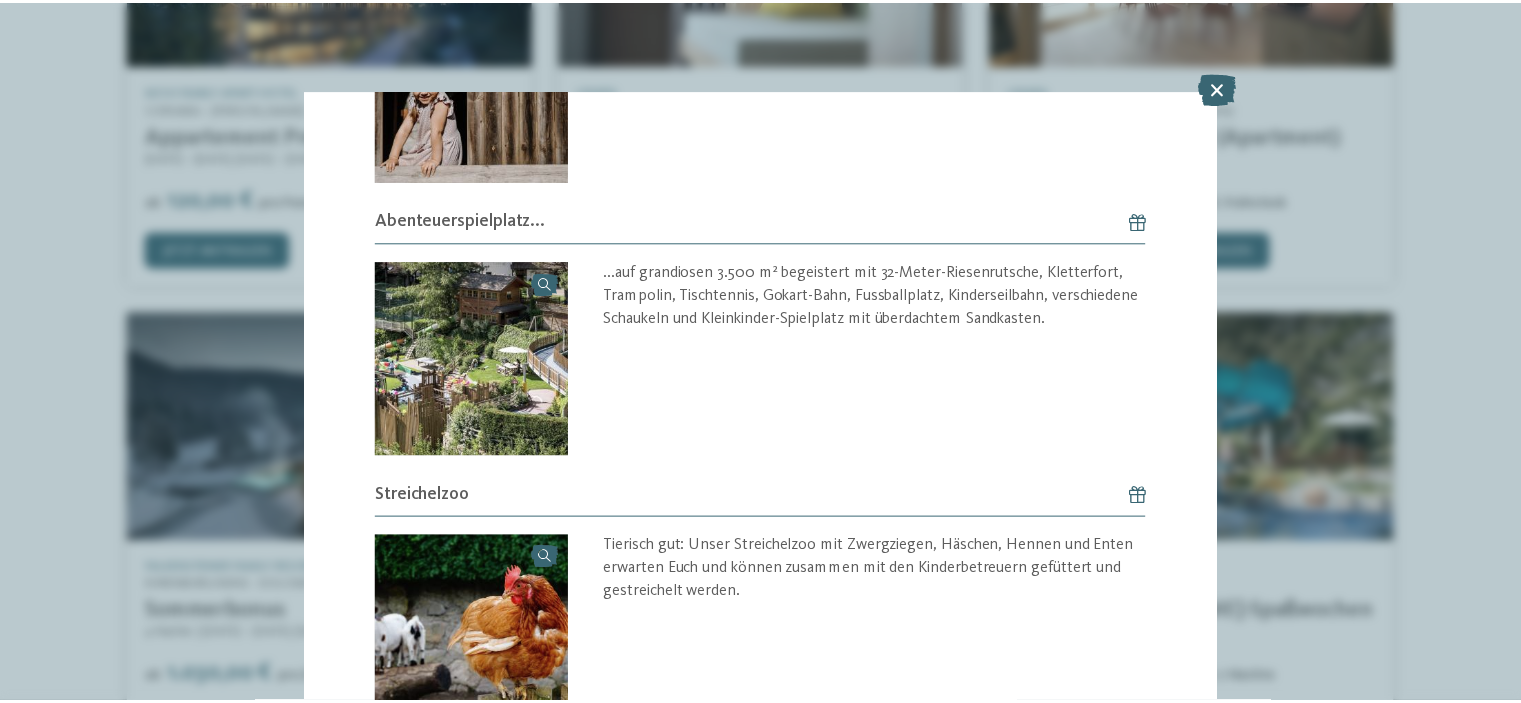 scroll, scrollTop: 1900, scrollLeft: 0, axis: vertical 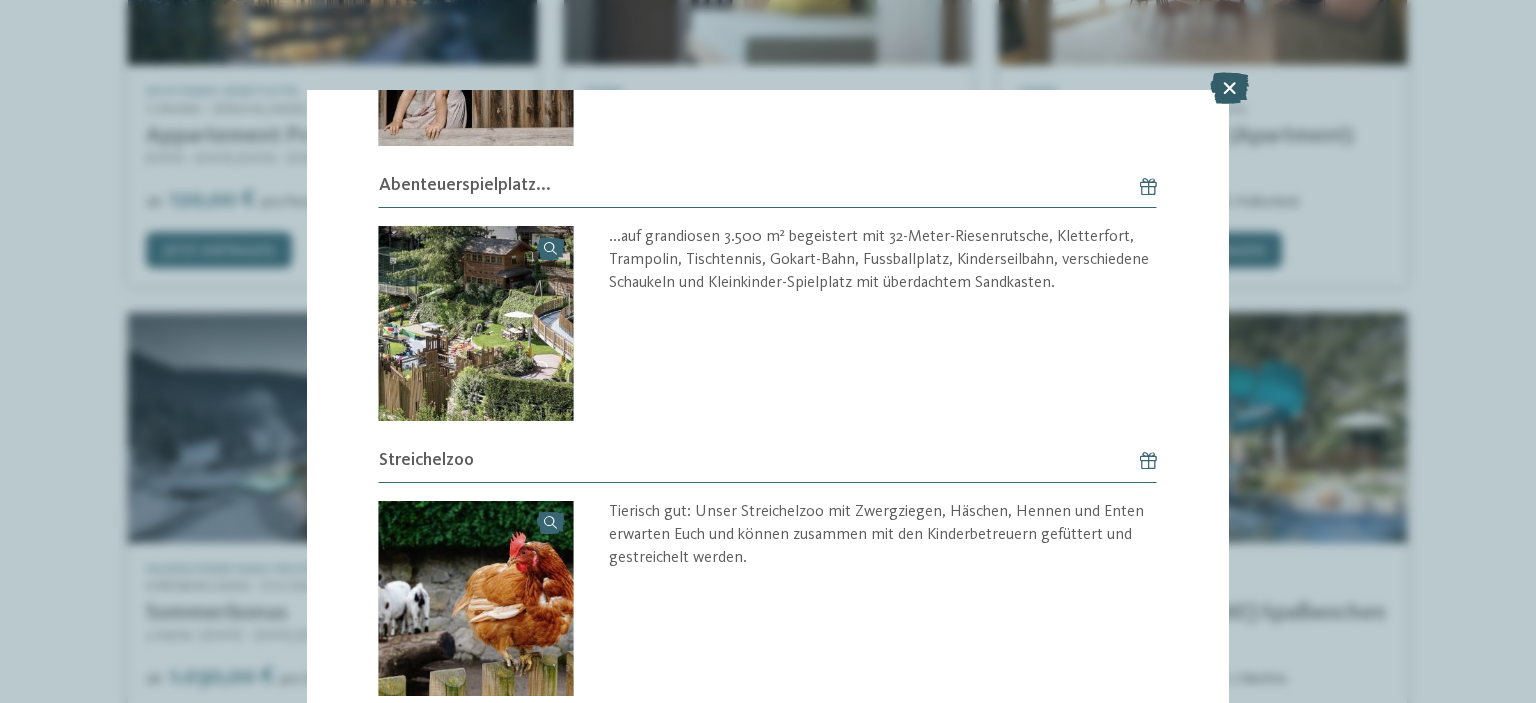 click at bounding box center (1229, 88) 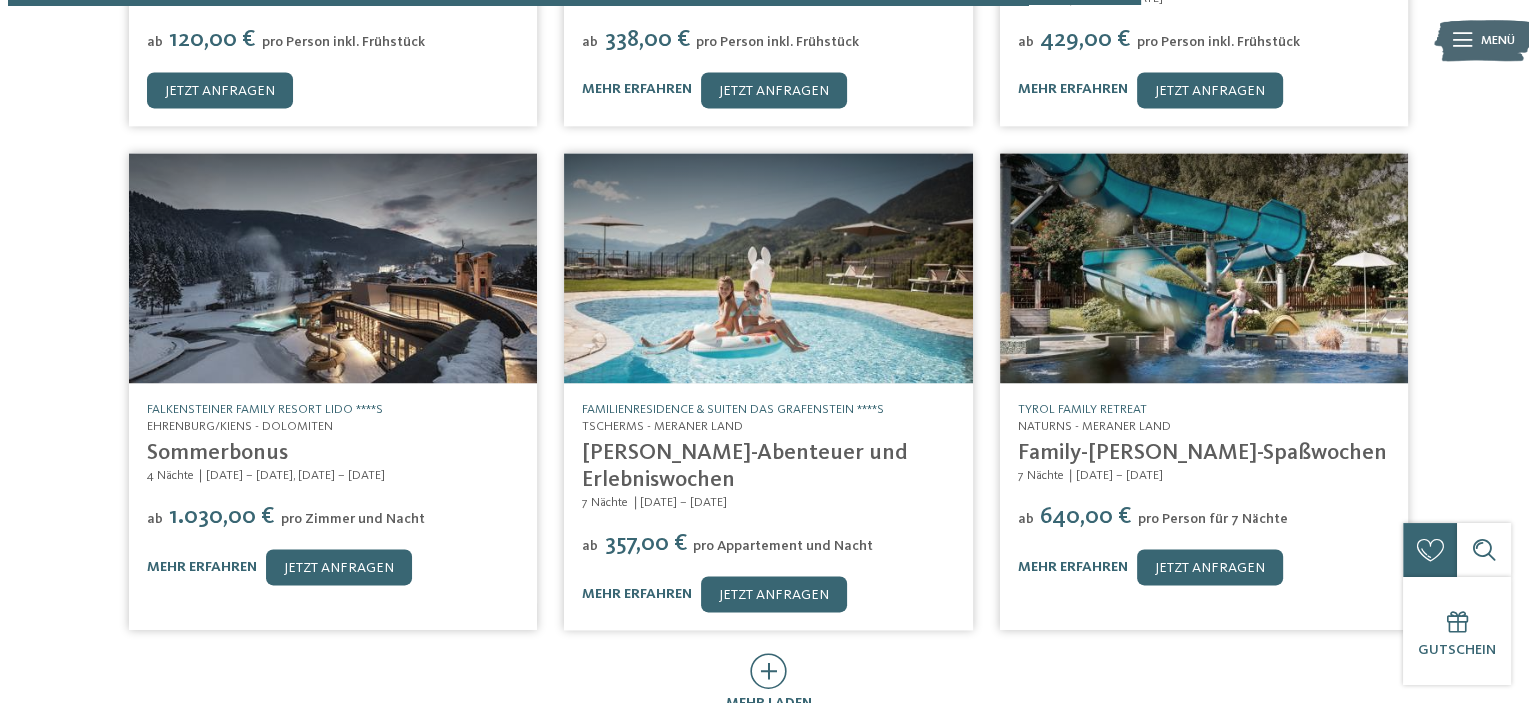 scroll, scrollTop: 2900, scrollLeft: 0, axis: vertical 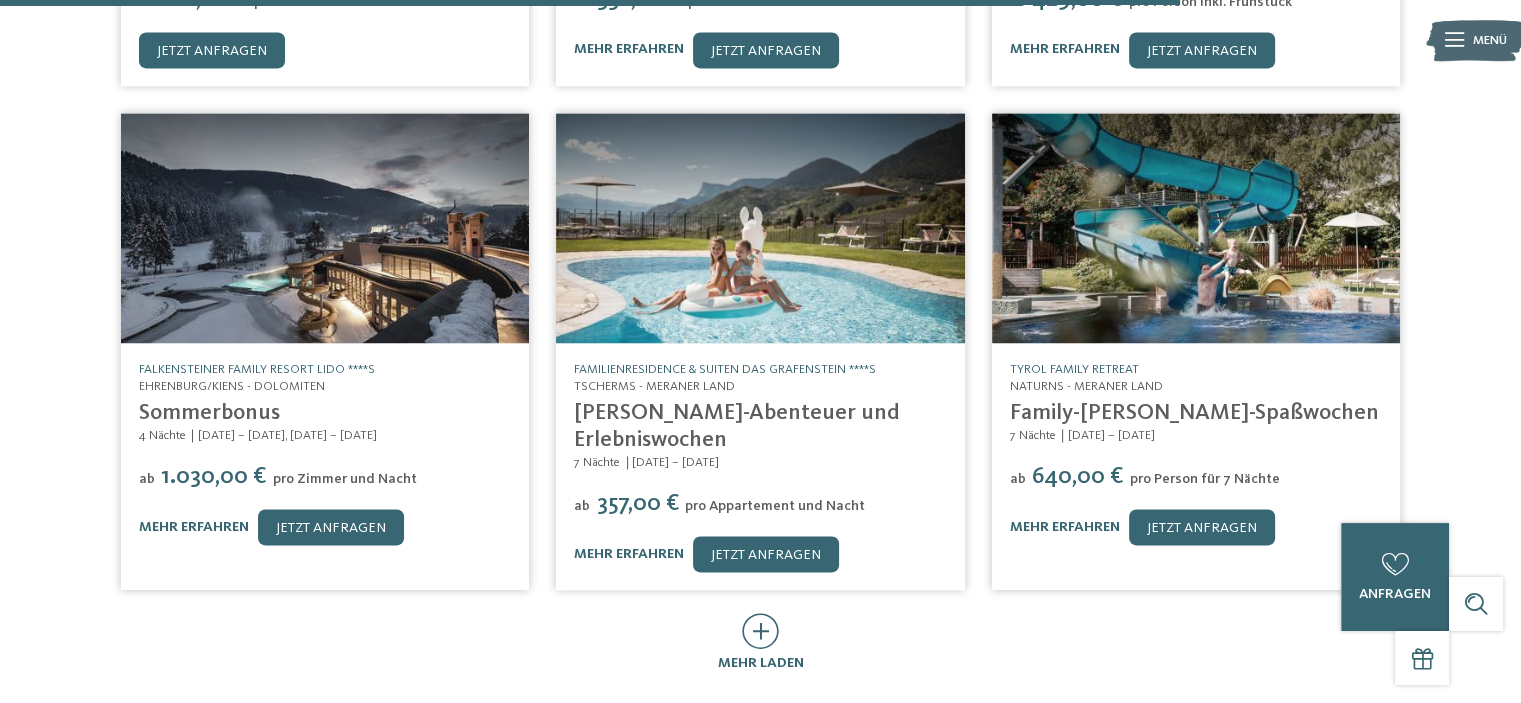 click at bounding box center [1196, 228] 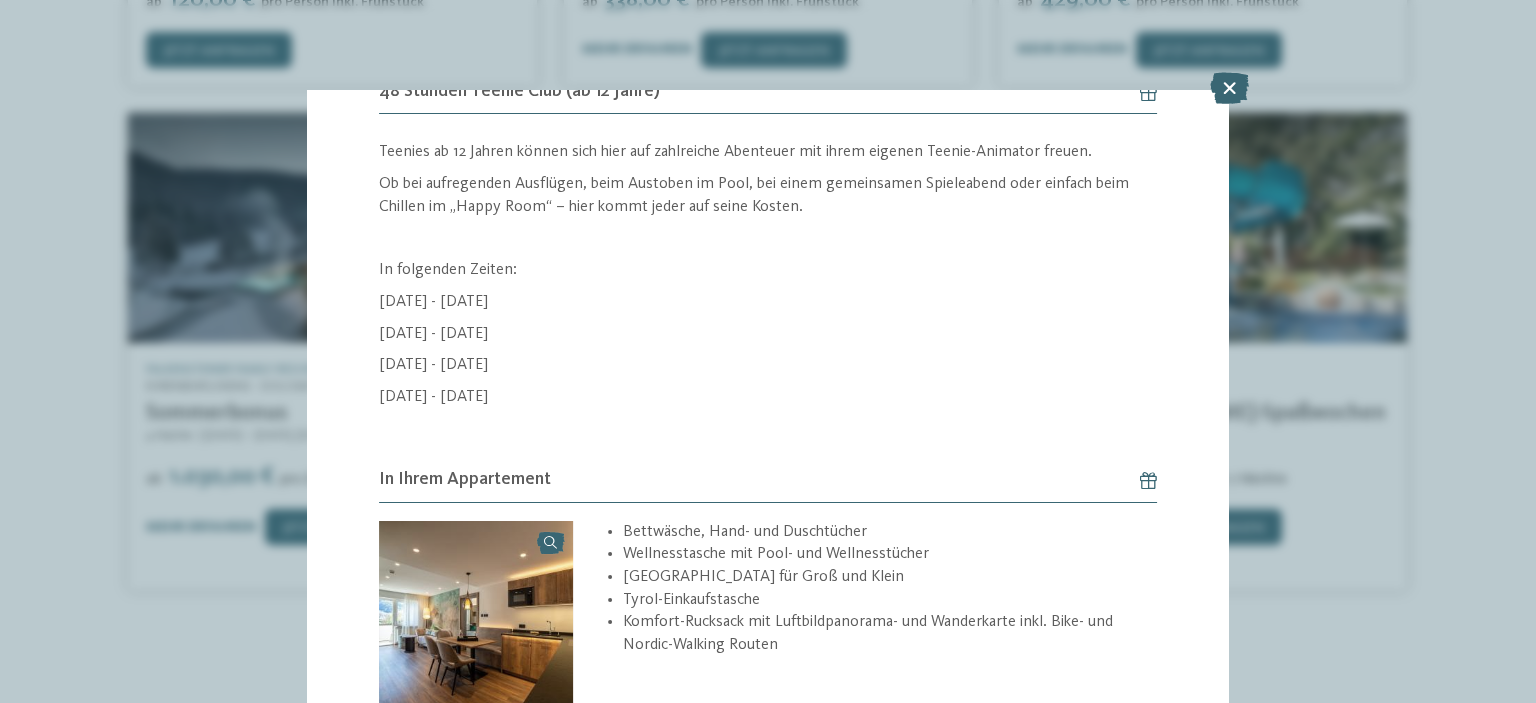 scroll, scrollTop: 2000, scrollLeft: 0, axis: vertical 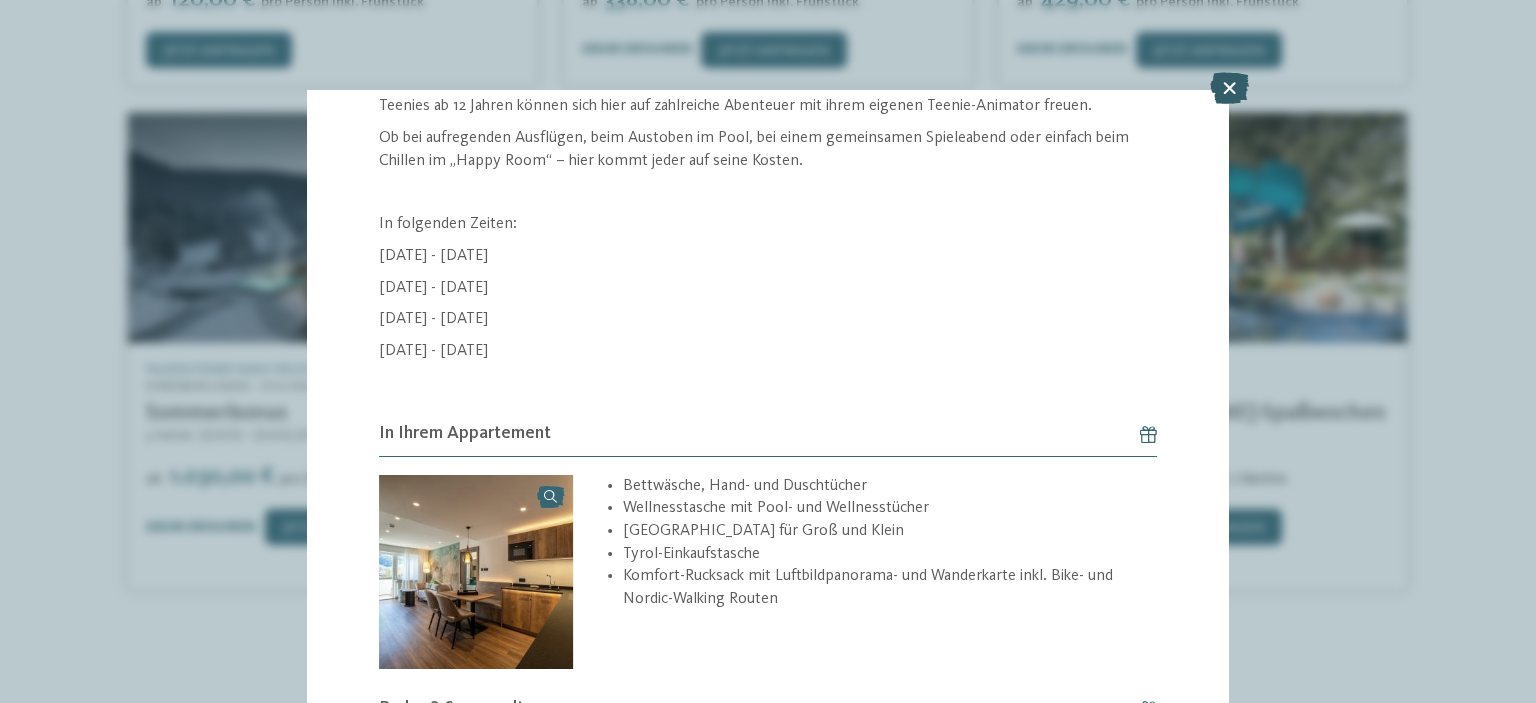 click at bounding box center [1229, 88] 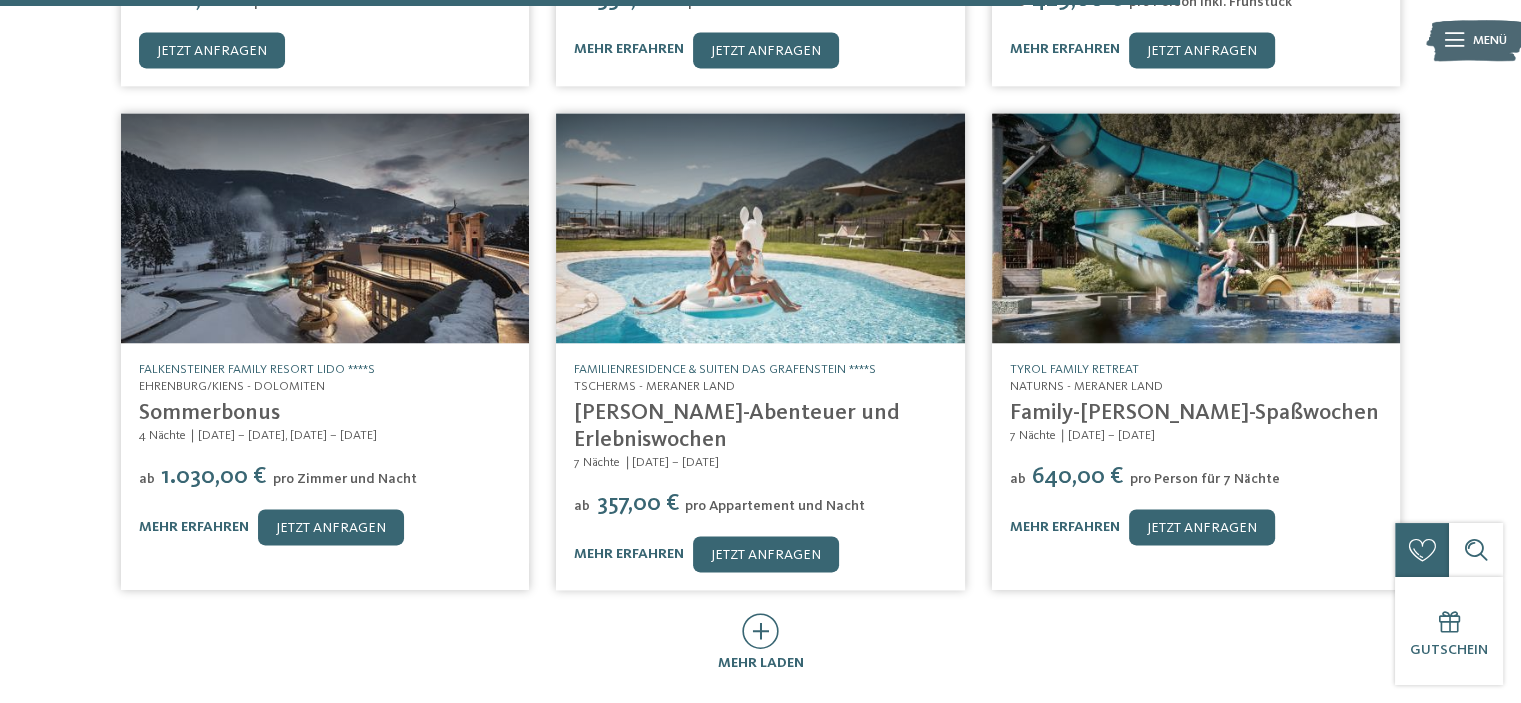 click at bounding box center [1196, 228] 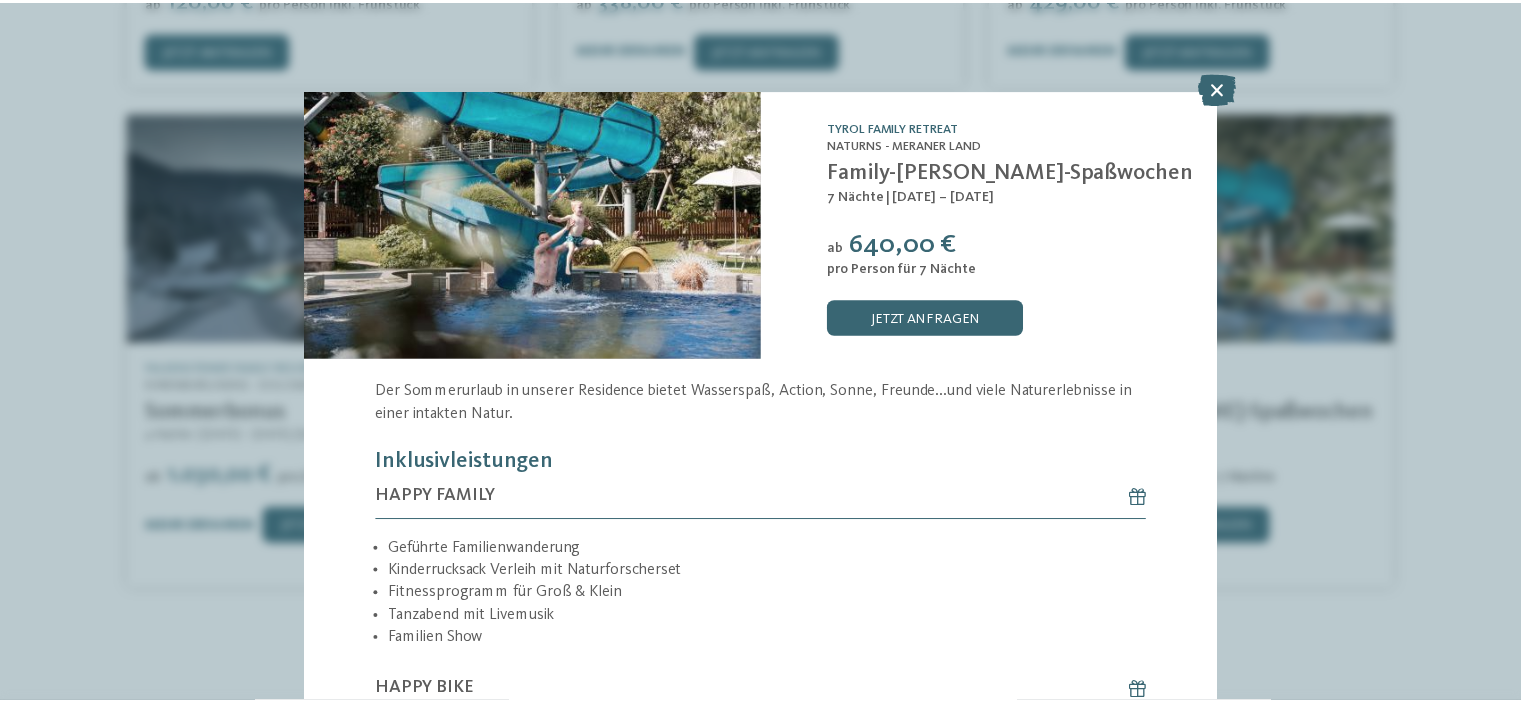 scroll, scrollTop: 0, scrollLeft: 0, axis: both 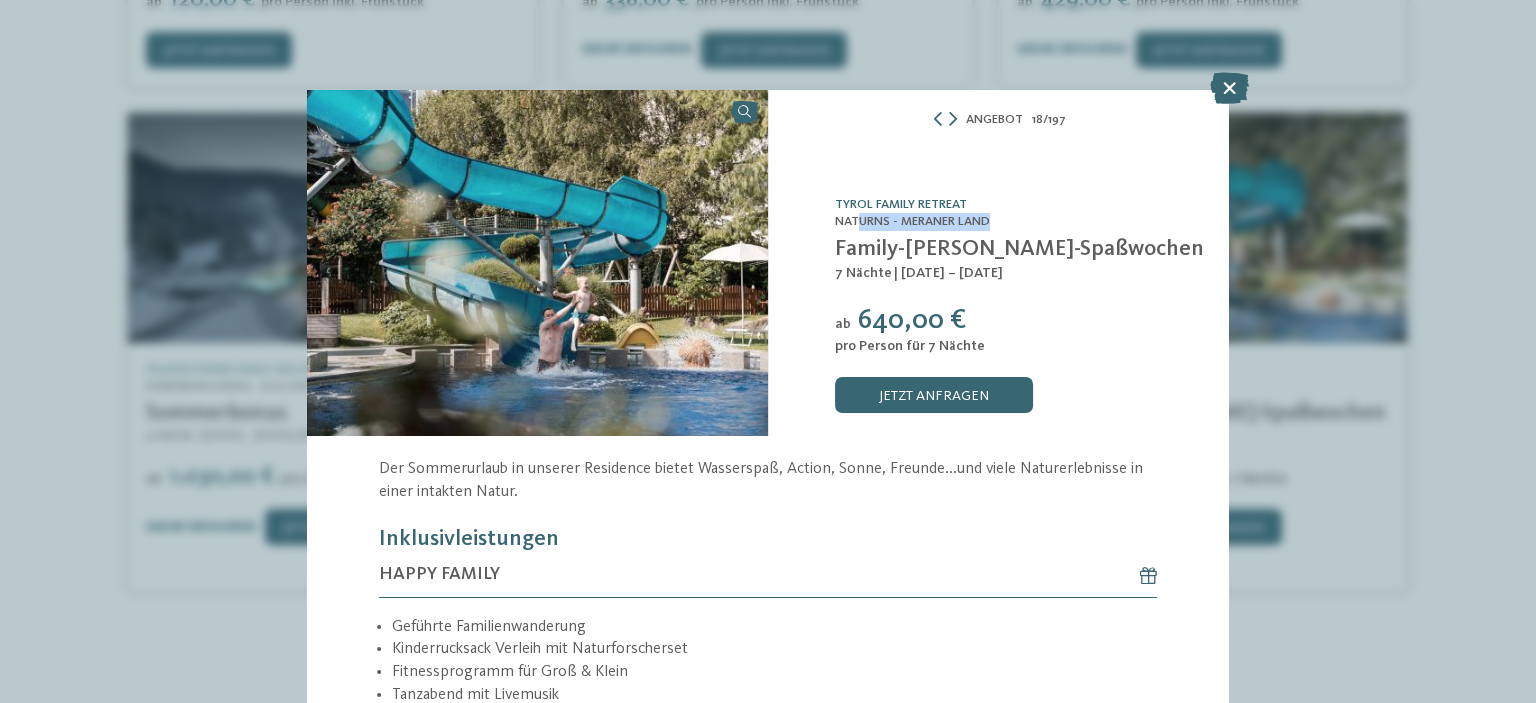 drag, startPoint x: 996, startPoint y: 219, endPoint x: 852, endPoint y: 218, distance: 144.00348 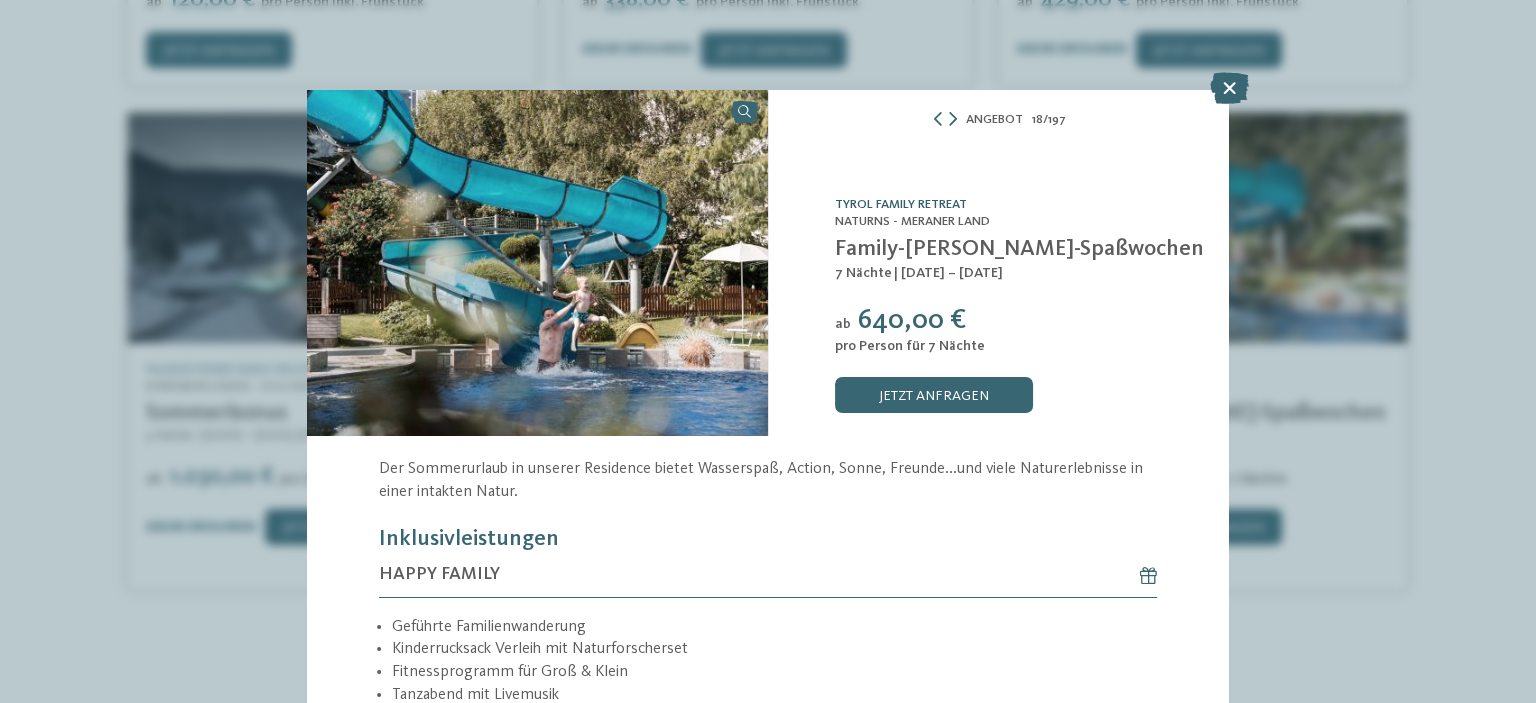 drag, startPoint x: 1048, startPoint y: 222, endPoint x: 832, endPoint y: 196, distance: 217.55919 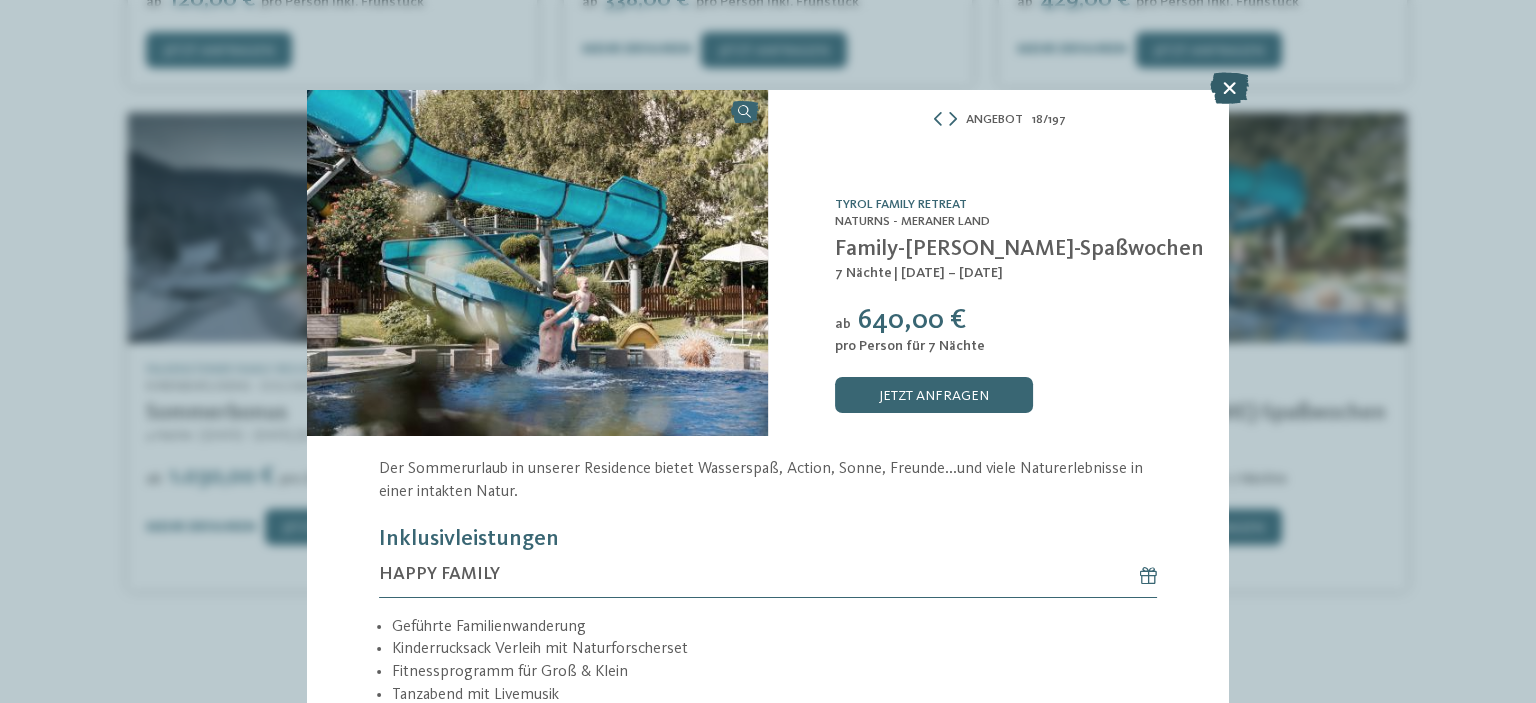 click at bounding box center [1229, 88] 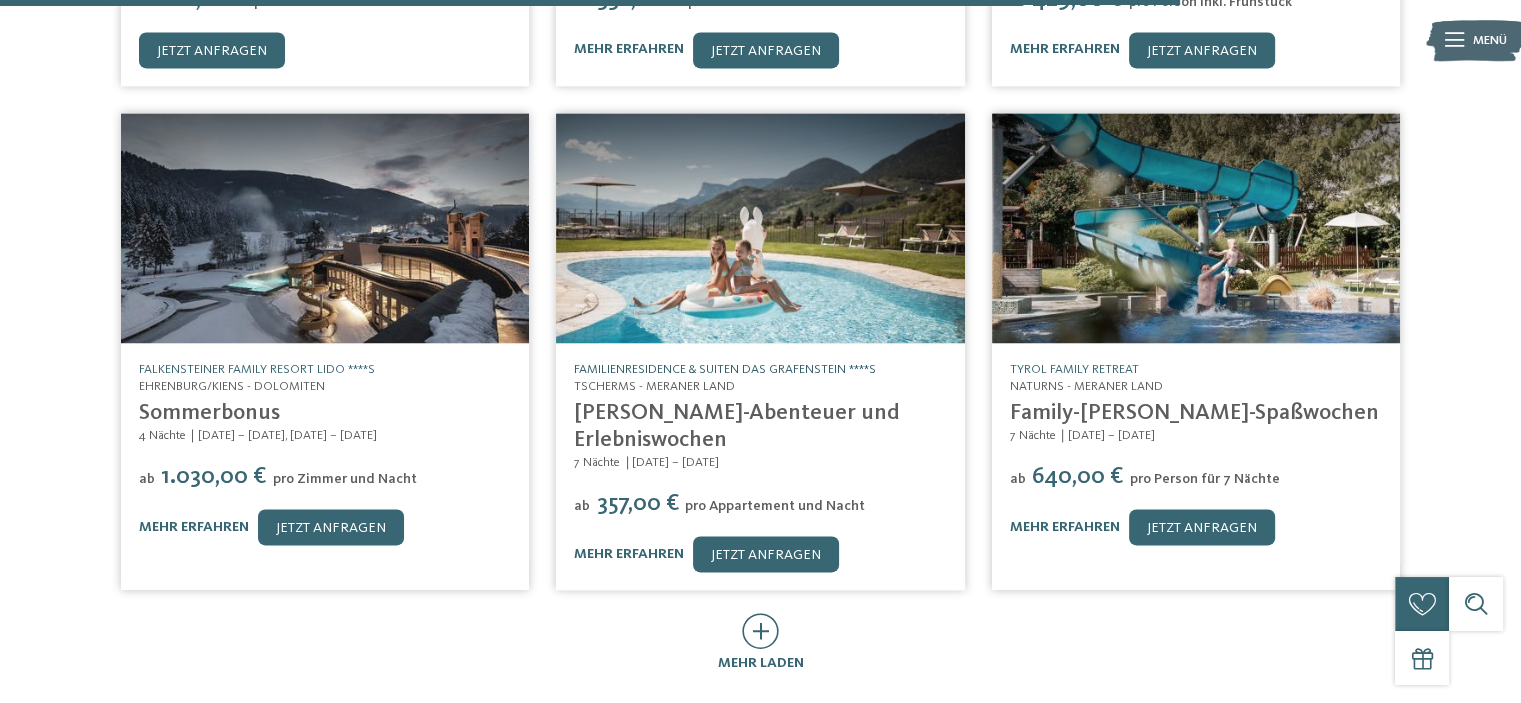 click on "Familienresidence & Suiten Das Grafenstein ****S" at bounding box center (725, 369) 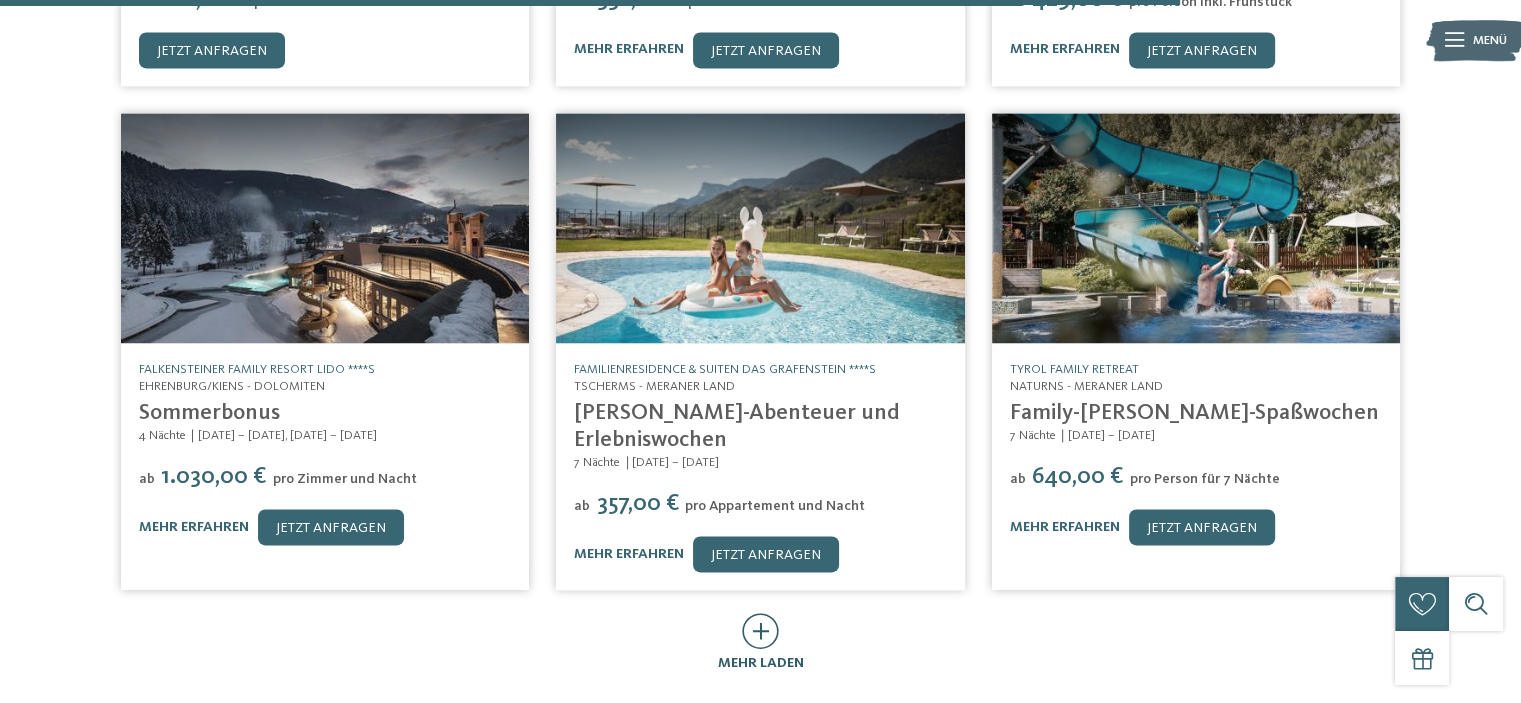 click at bounding box center [760, 631] 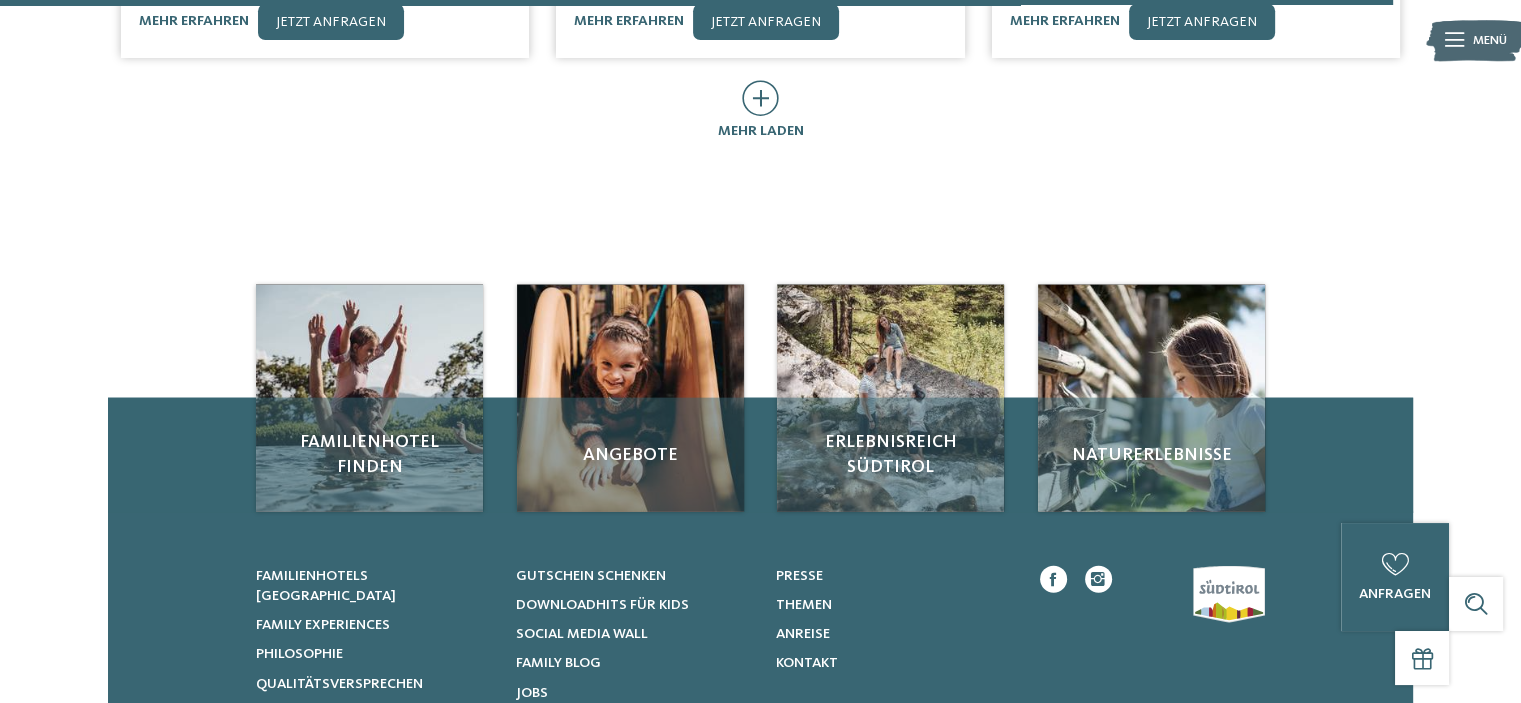 scroll, scrollTop: 4400, scrollLeft: 0, axis: vertical 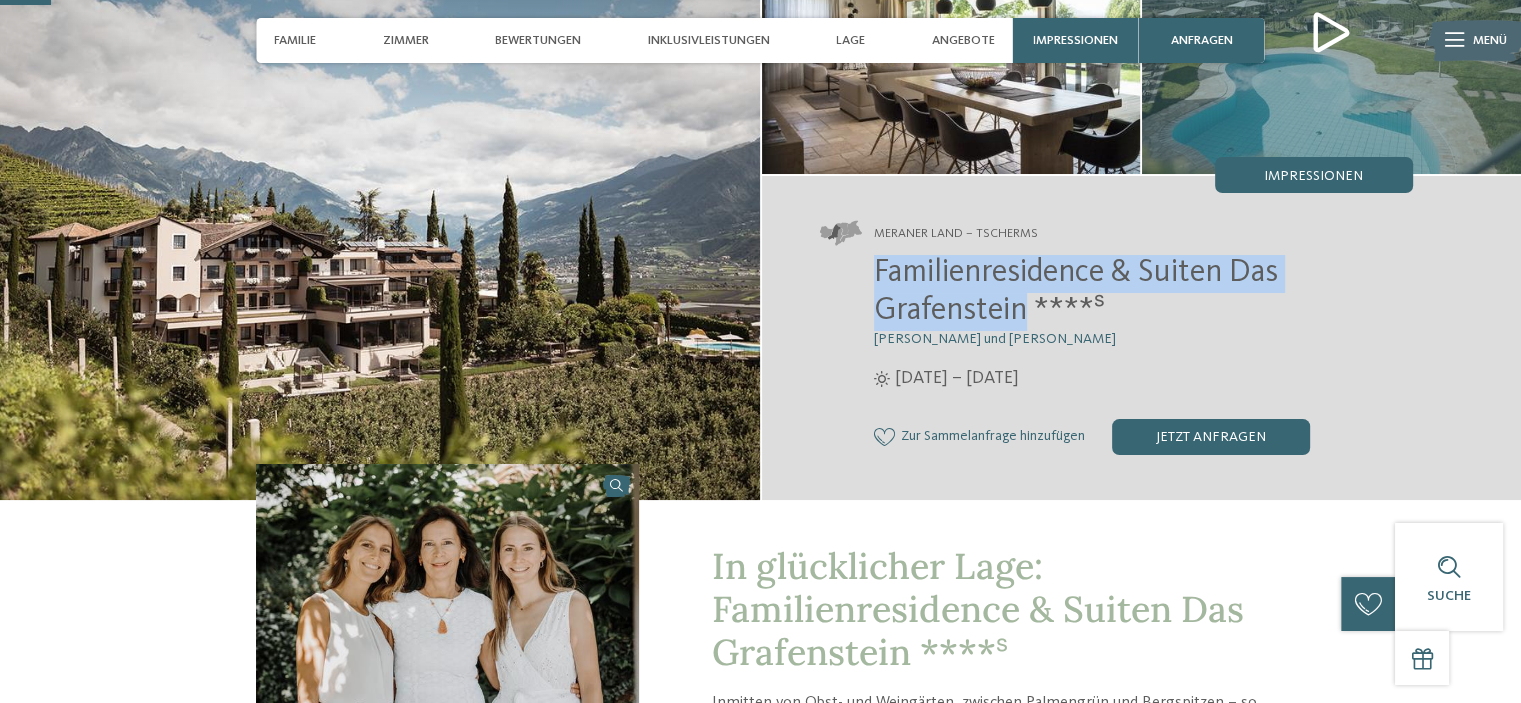 drag, startPoint x: 1025, startPoint y: 311, endPoint x: 856, endPoint y: 259, distance: 176.81912 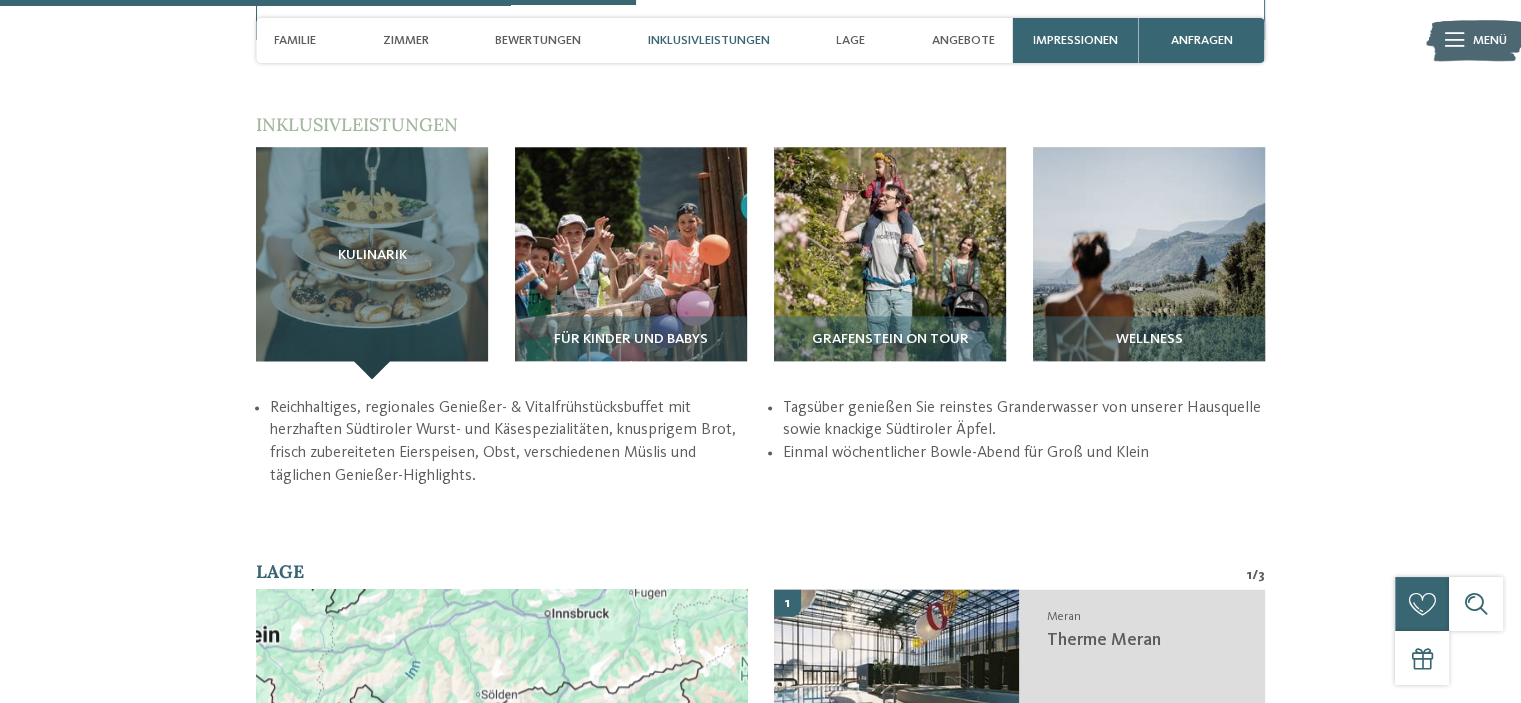 scroll, scrollTop: 2500, scrollLeft: 0, axis: vertical 